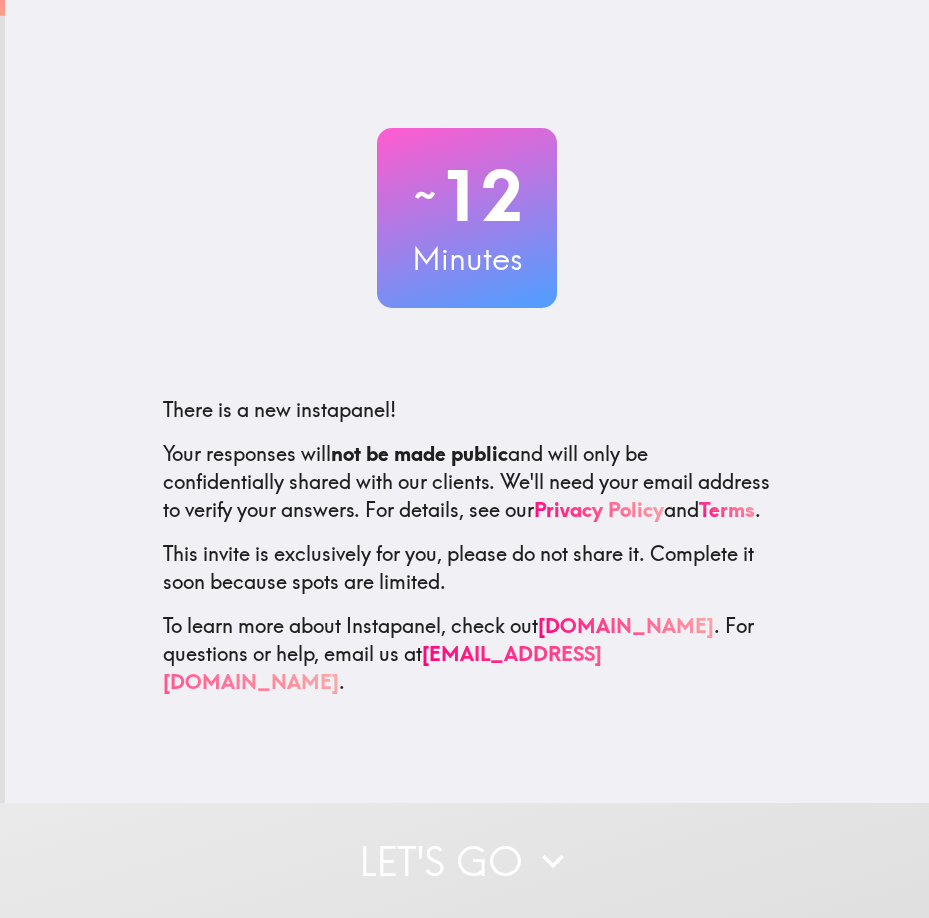 scroll, scrollTop: 0, scrollLeft: 0, axis: both 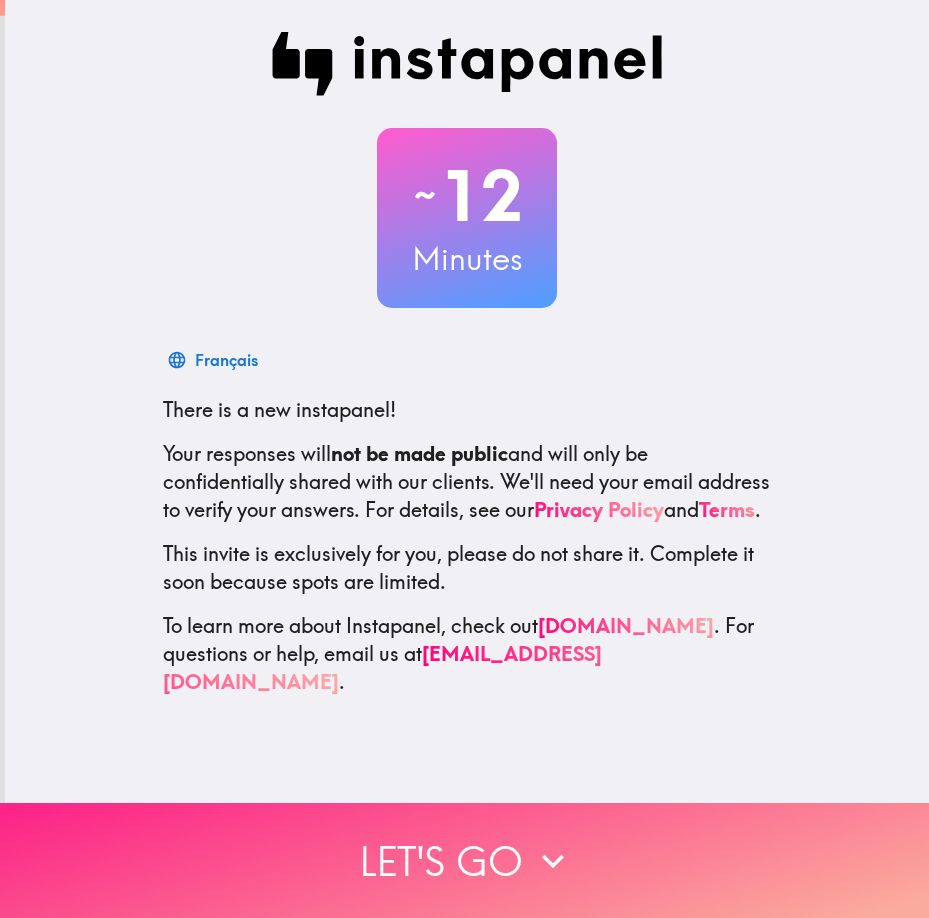 click on "Let's go" at bounding box center [464, 860] 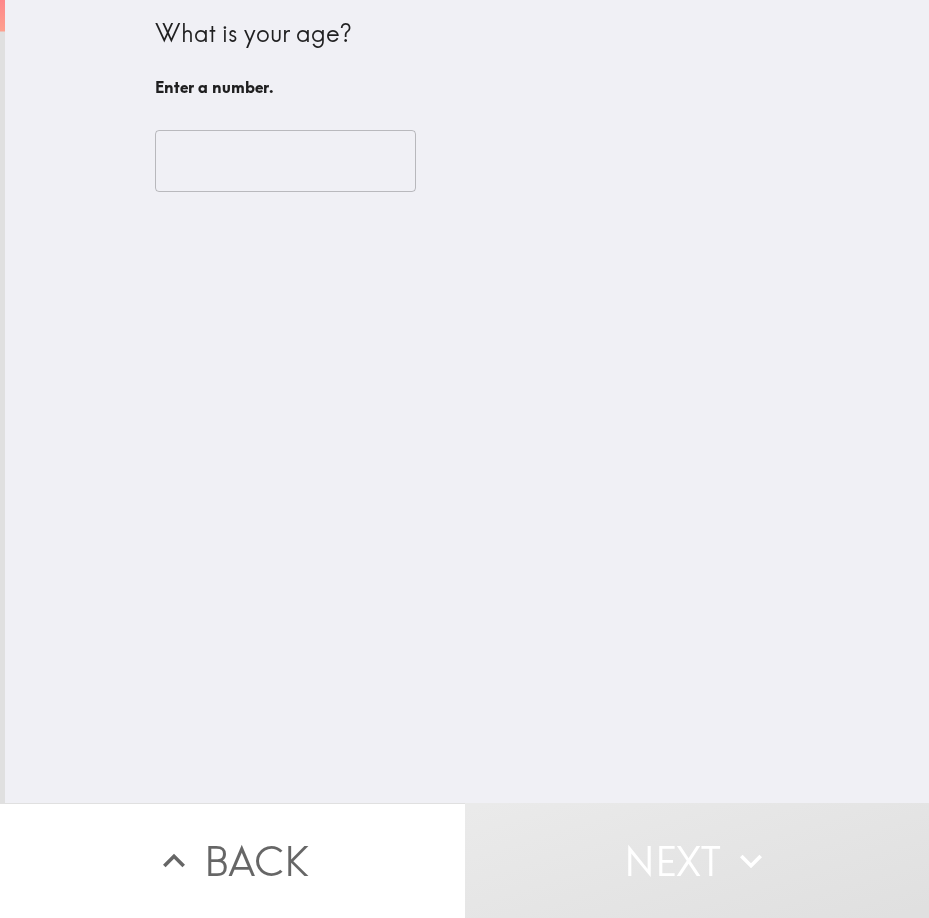 click at bounding box center (285, 161) 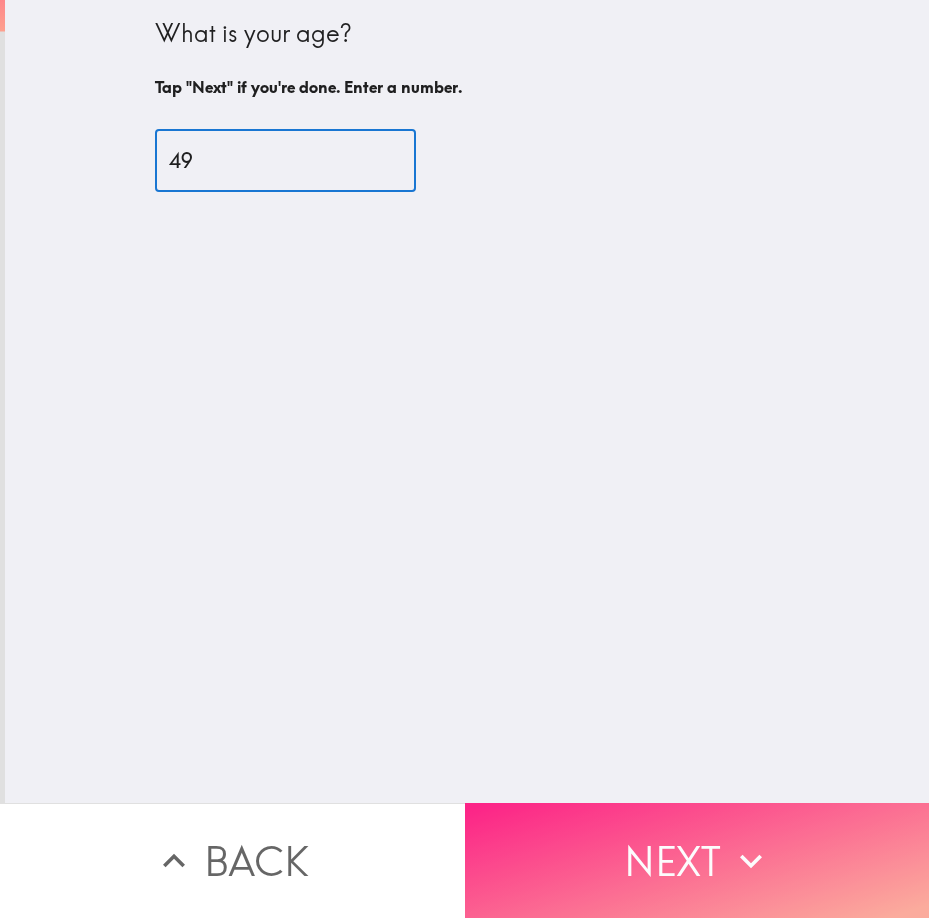 type on "49" 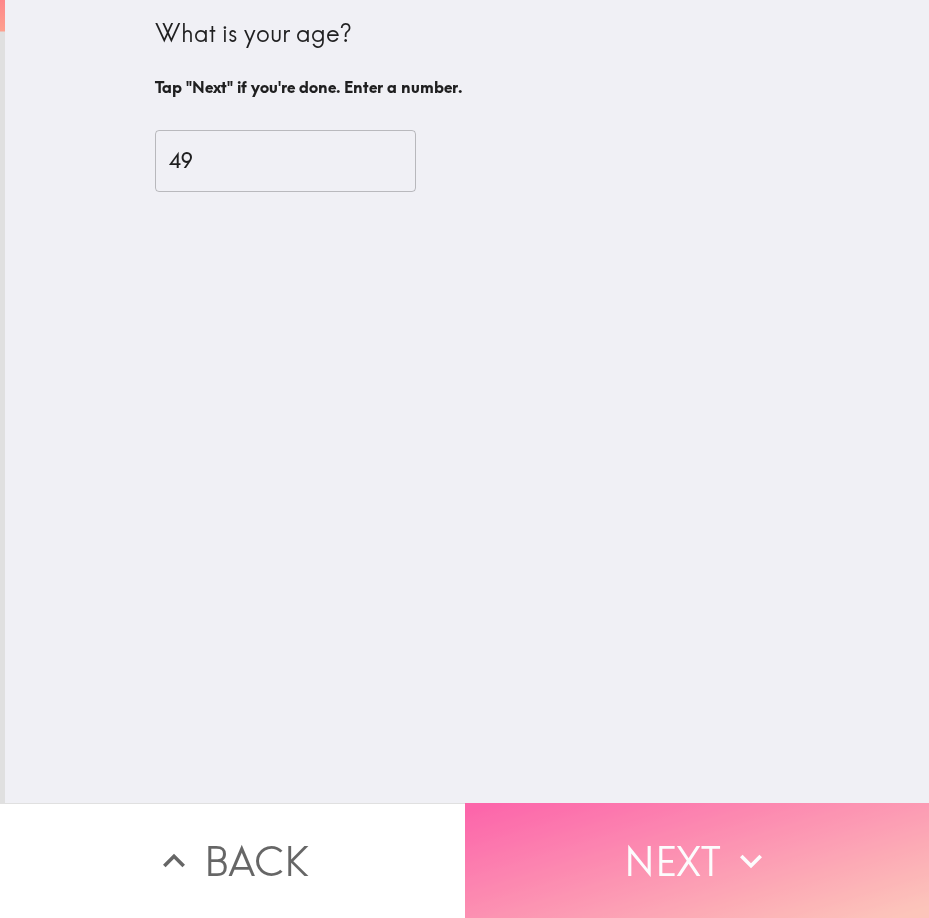 click on "Next" at bounding box center [697, 860] 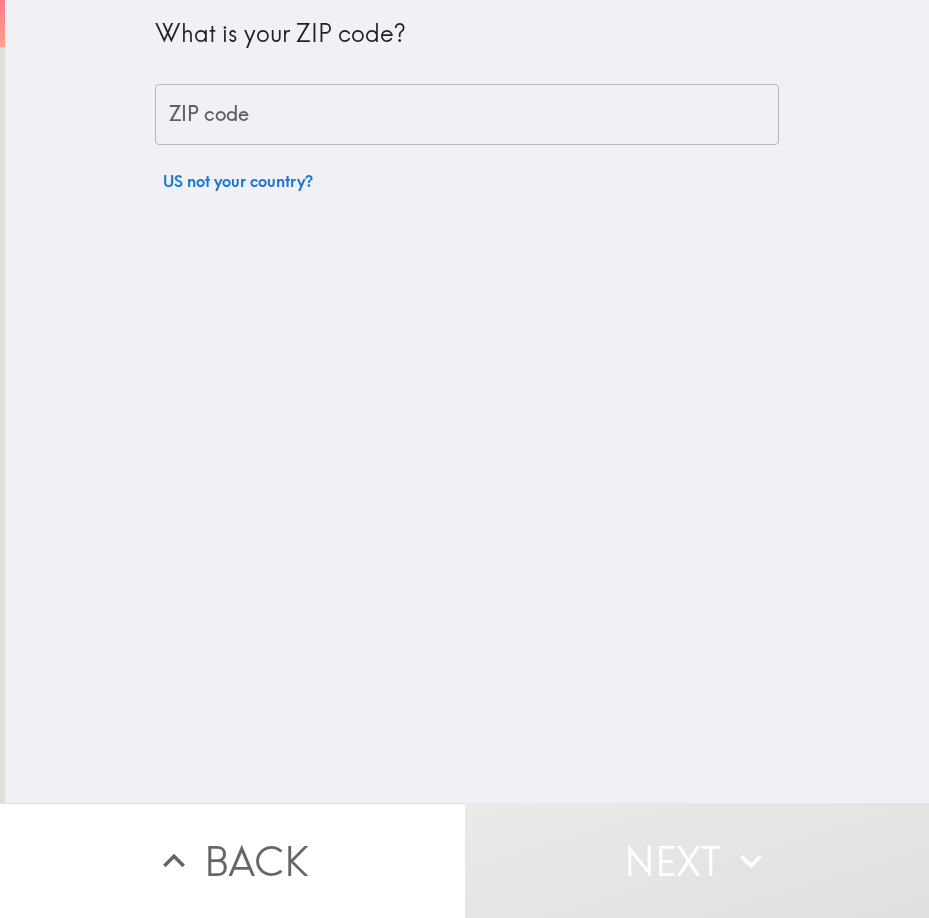 click on "ZIP code" at bounding box center [467, 115] 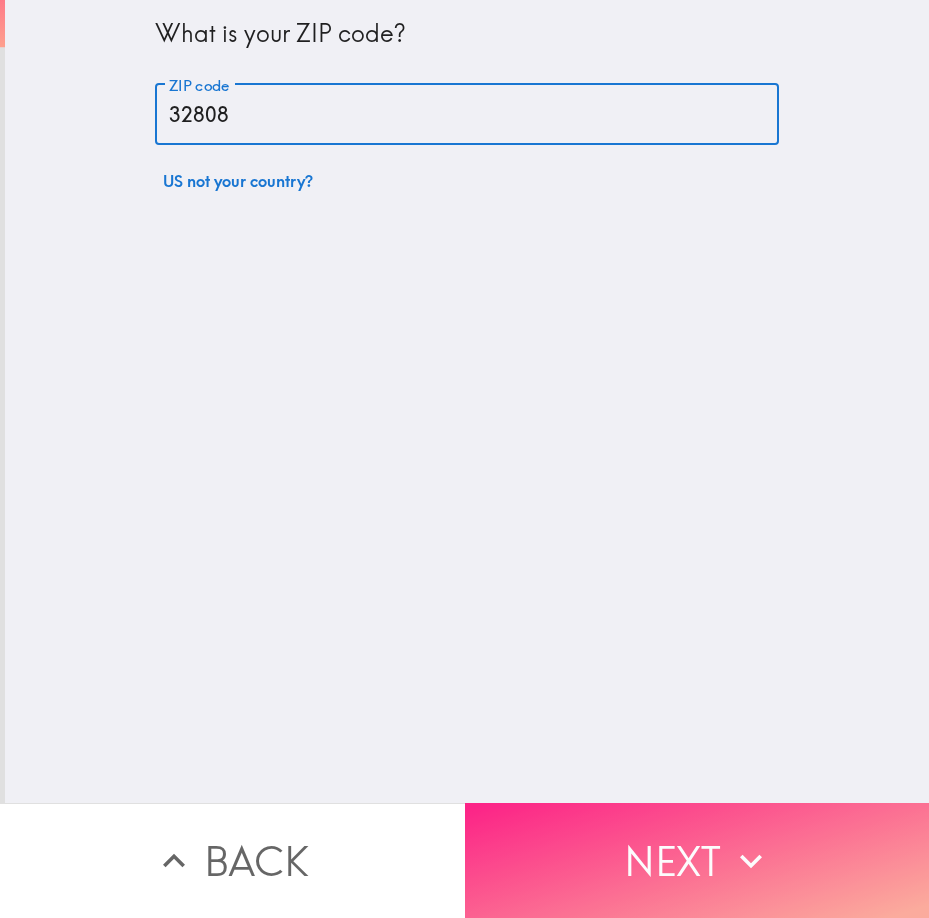 type on "32808" 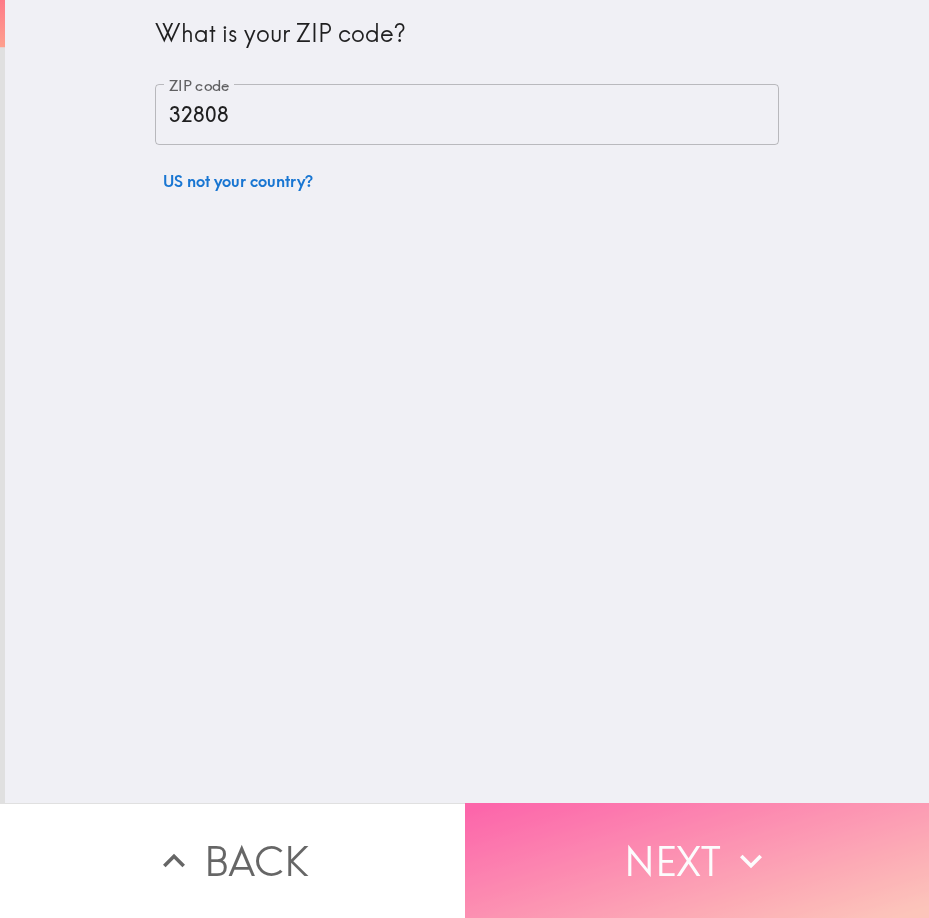 click on "Next" at bounding box center [697, 860] 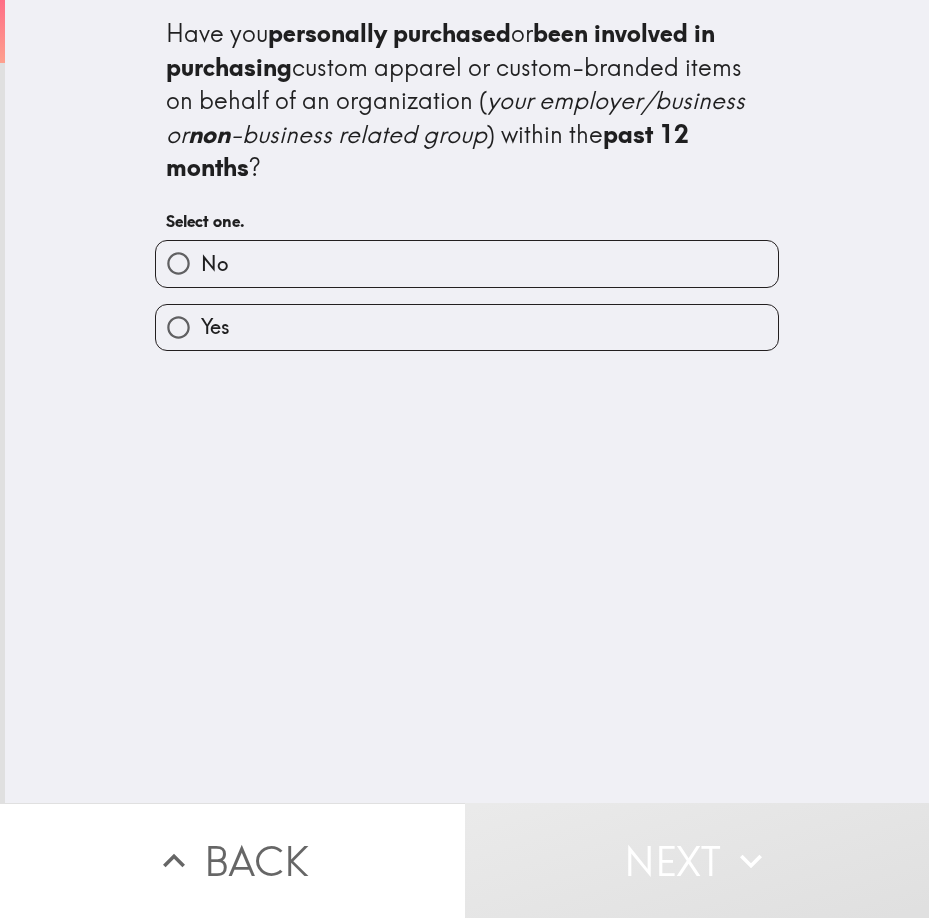 click on "Yes" at bounding box center [467, 327] 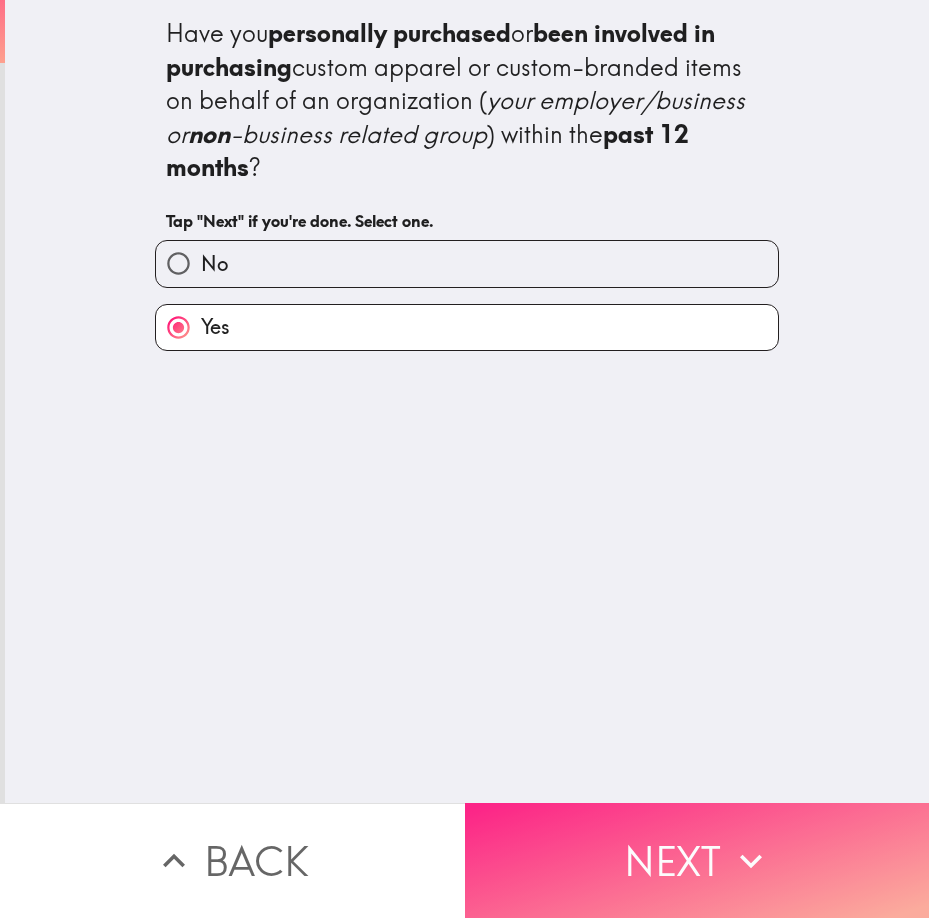 click on "Next" at bounding box center (697, 860) 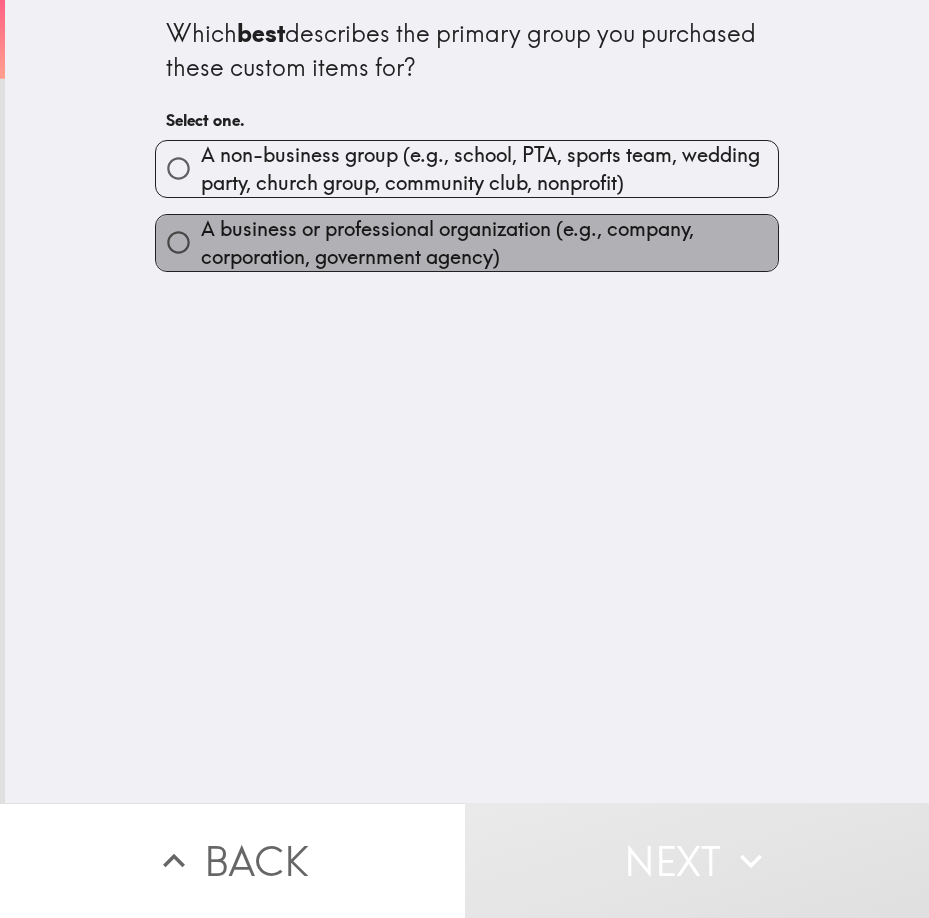 click on "A business or professional organization (e.g., company, corporation, government agency)" at bounding box center (489, 243) 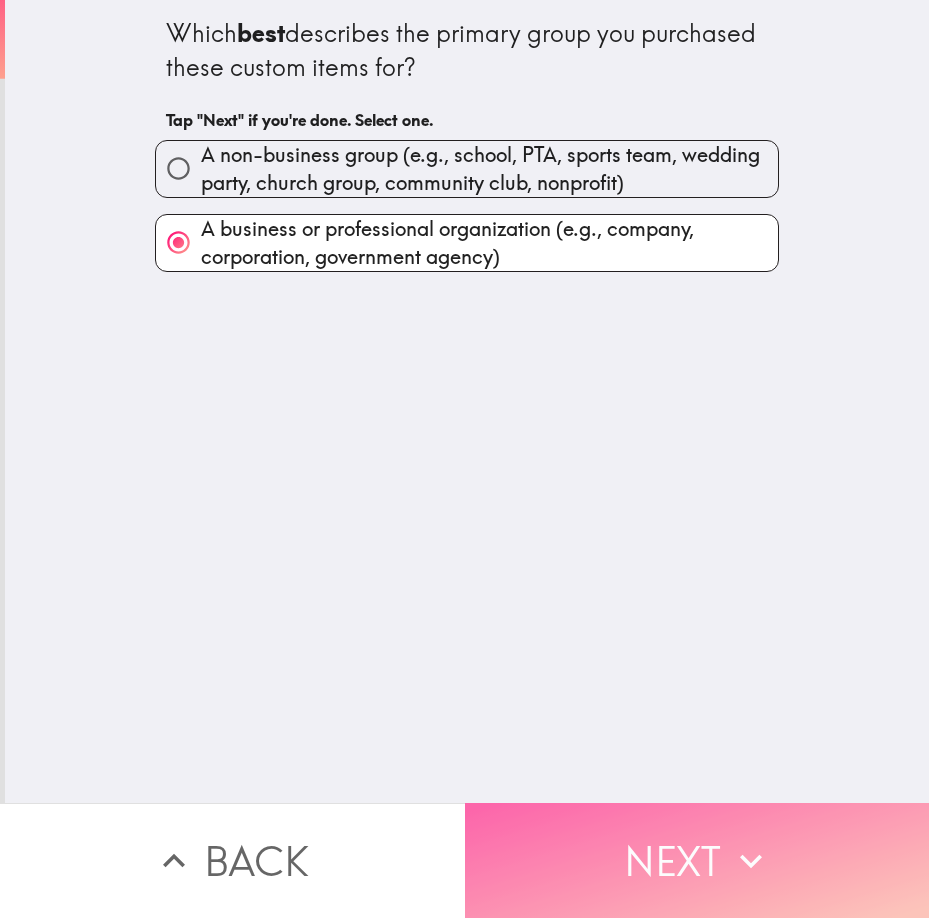 click on "Next" at bounding box center (697, 860) 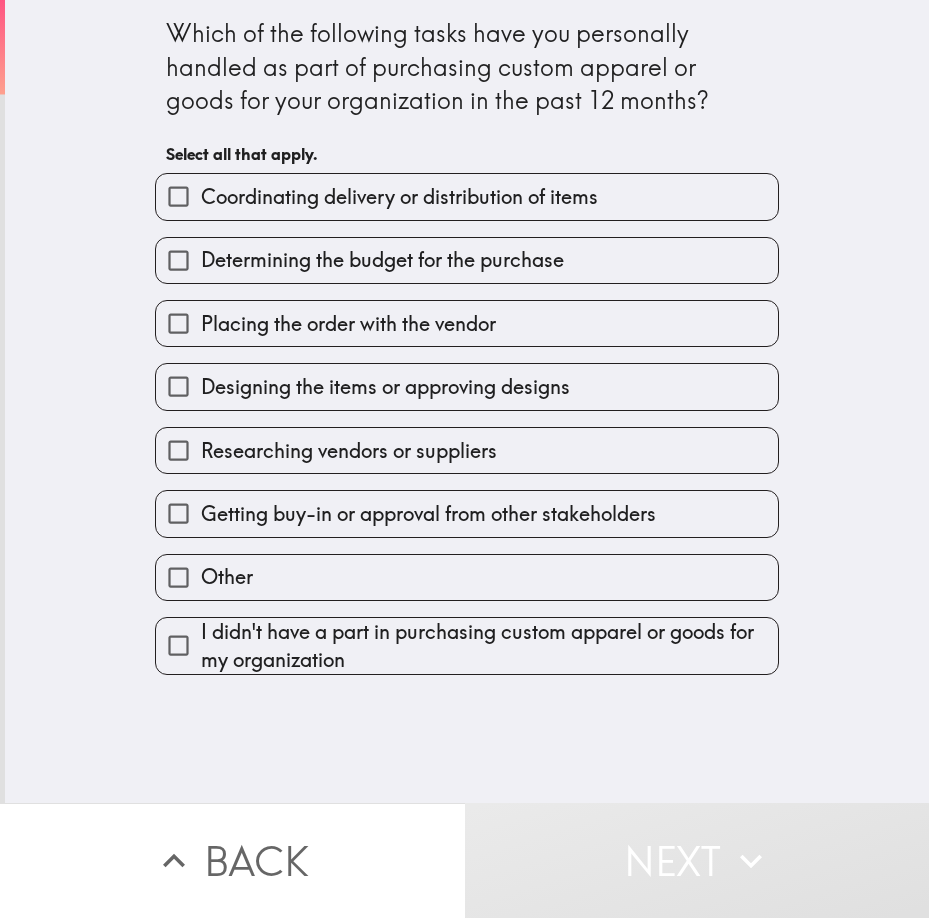 click on "Placing the order with the vendor" at bounding box center (459, 315) 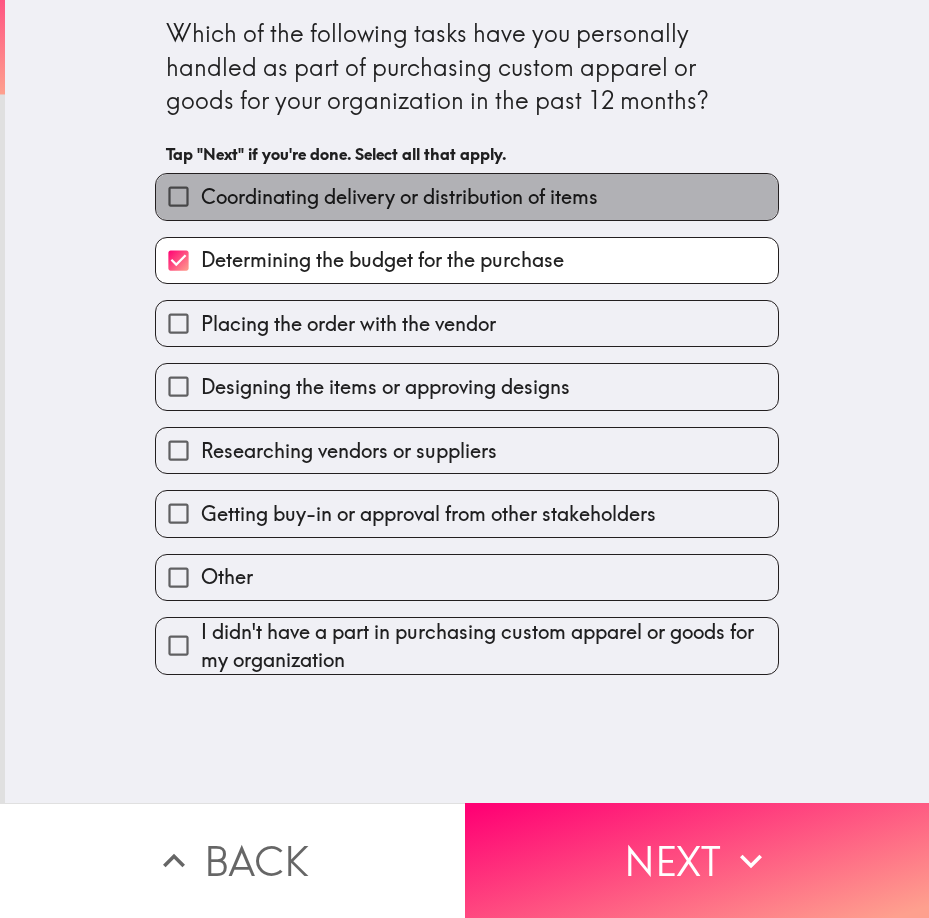 click on "Coordinating delivery or distribution of items" at bounding box center (399, 197) 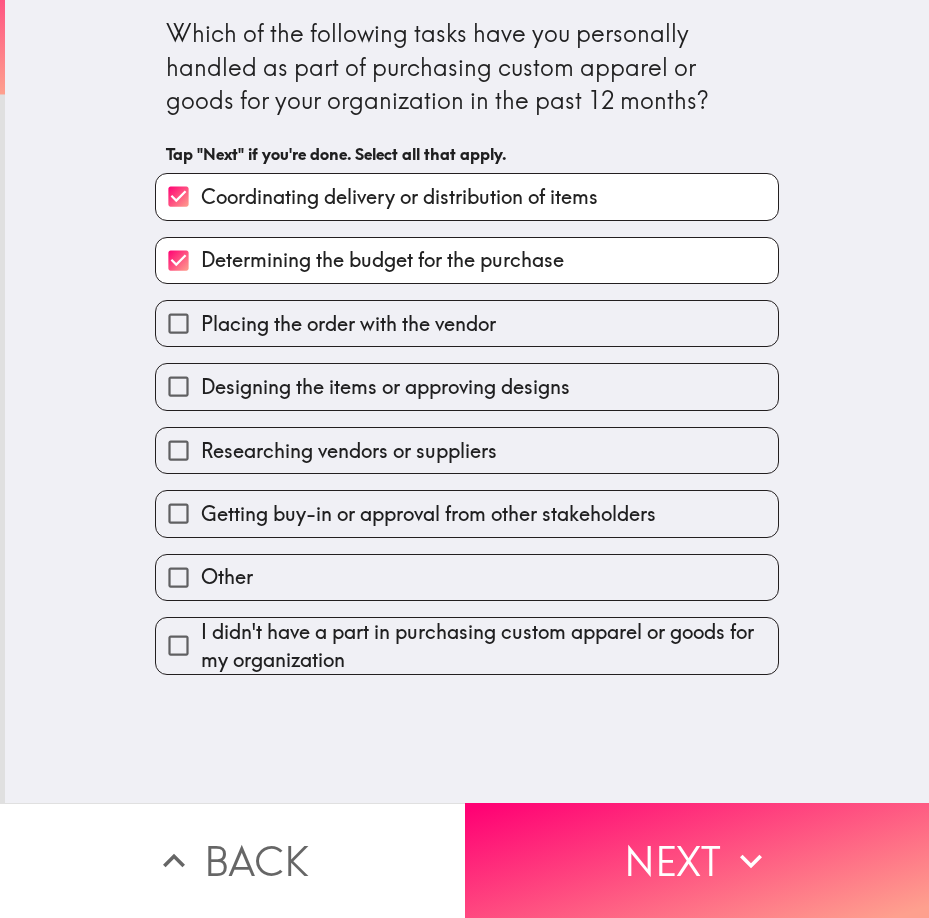 click on "Researching vendors or suppliers" at bounding box center [467, 450] 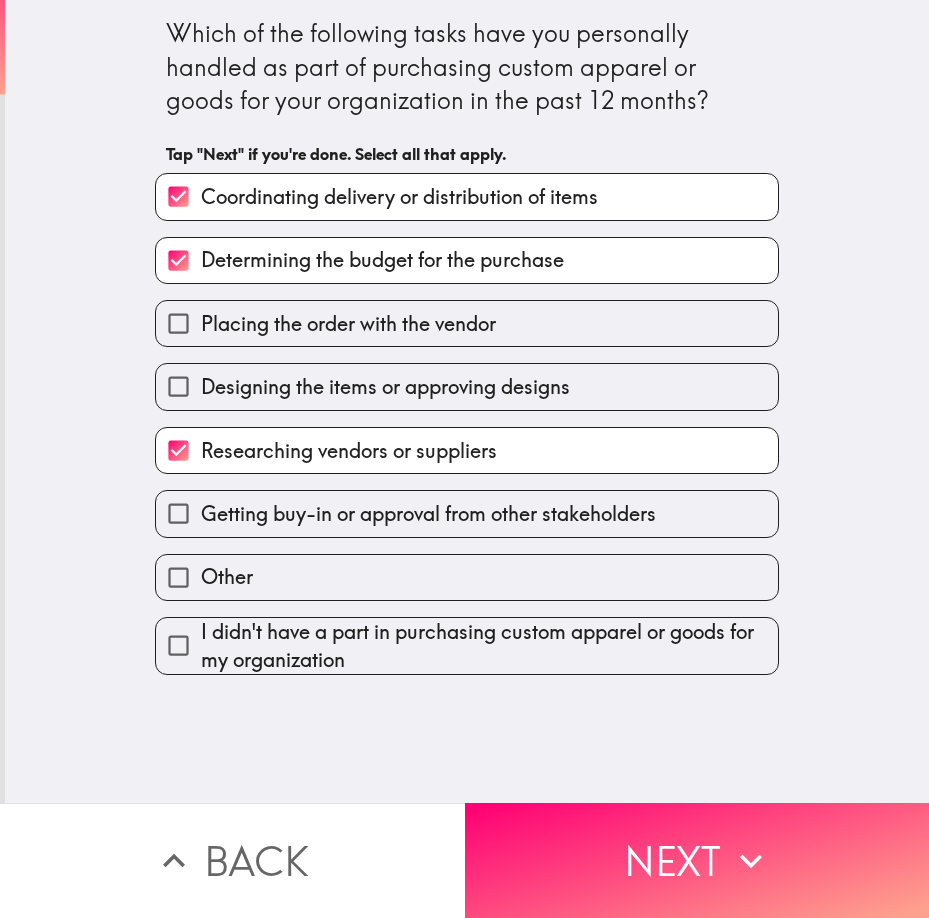 click on "Placing the order with the vendor" at bounding box center [348, 324] 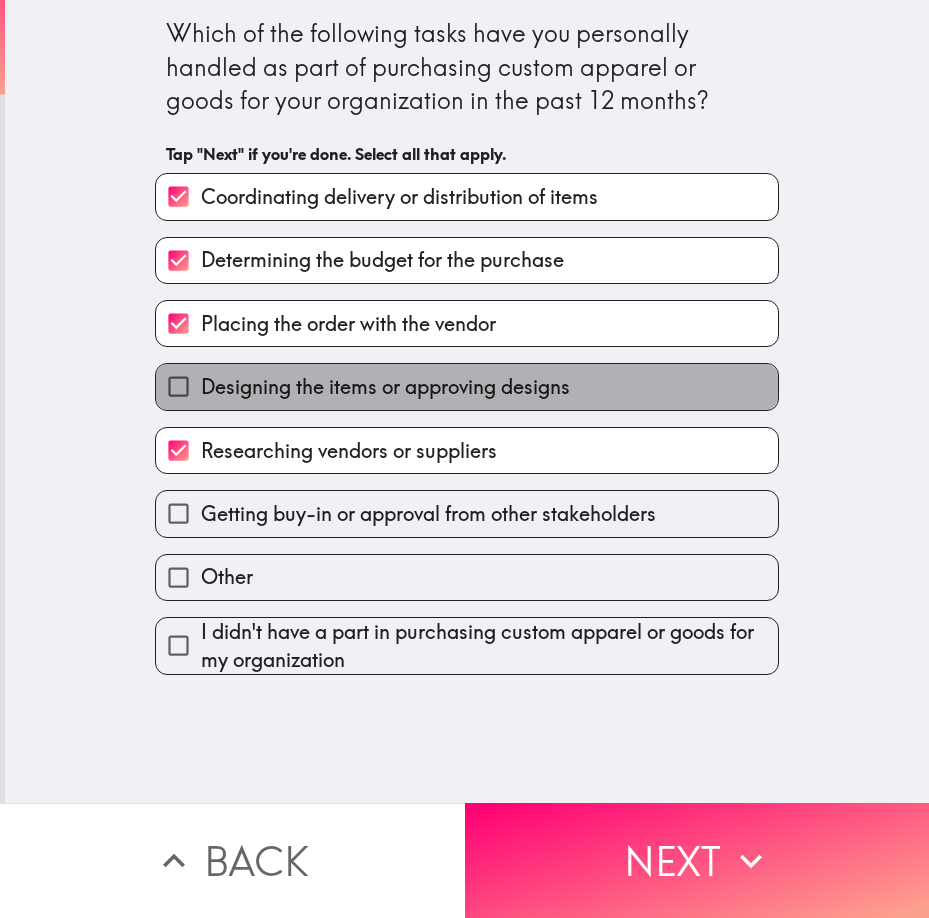 click on "Designing the items or approving designs" at bounding box center [385, 387] 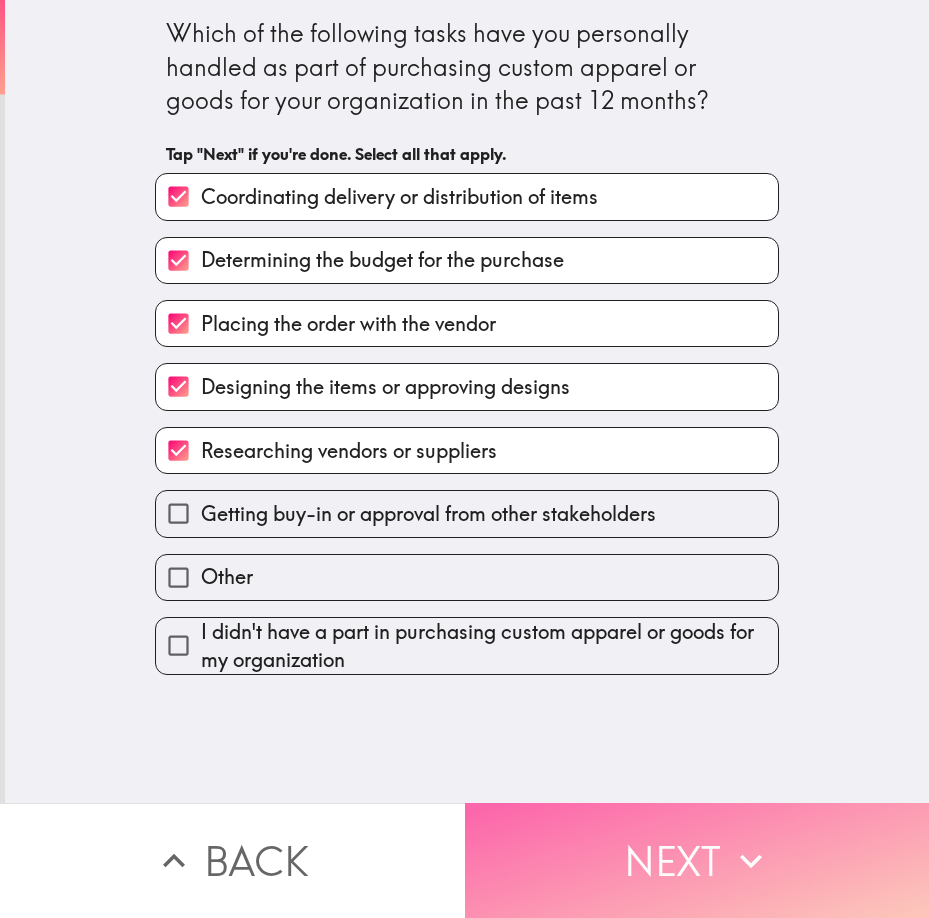 click on "Next" at bounding box center (697, 860) 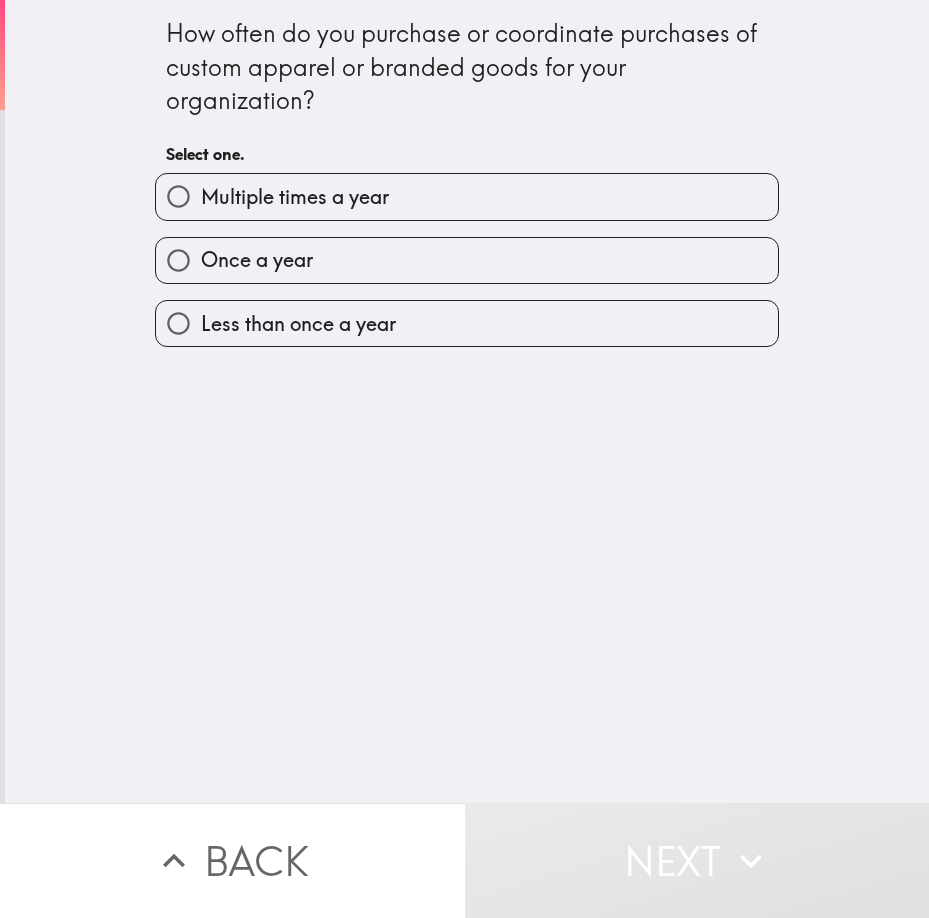 click on "Multiple times a year" at bounding box center (467, 196) 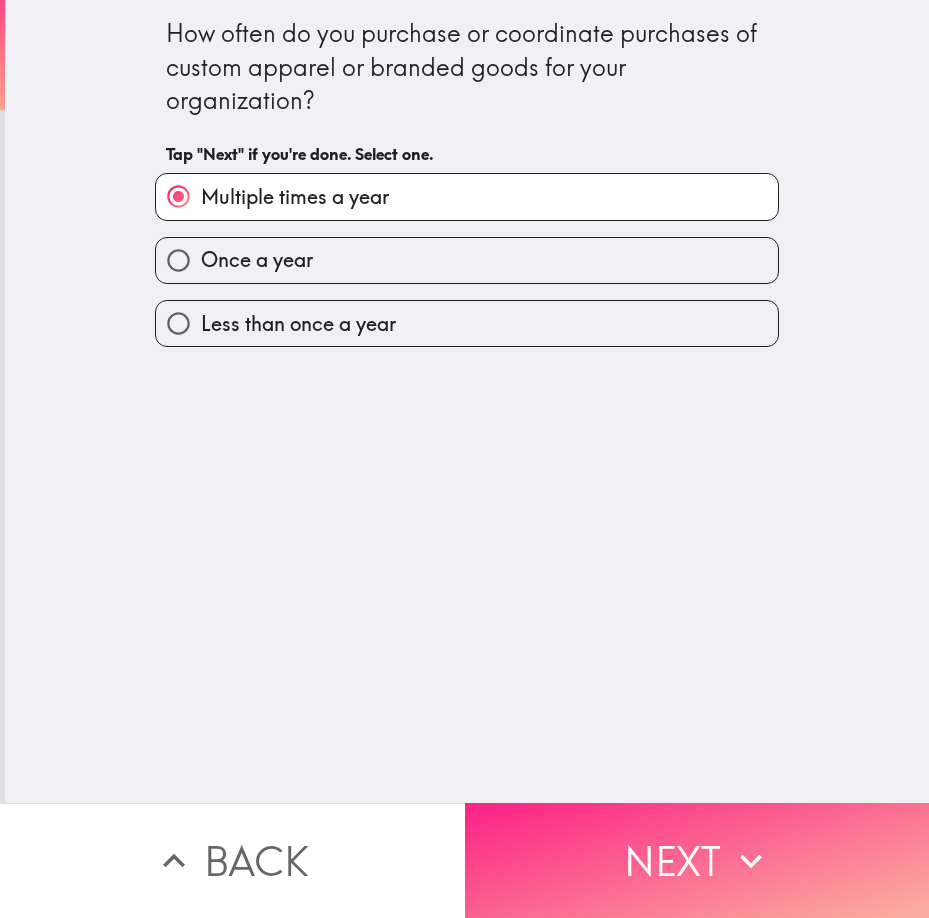 click on "Next" at bounding box center (697, 860) 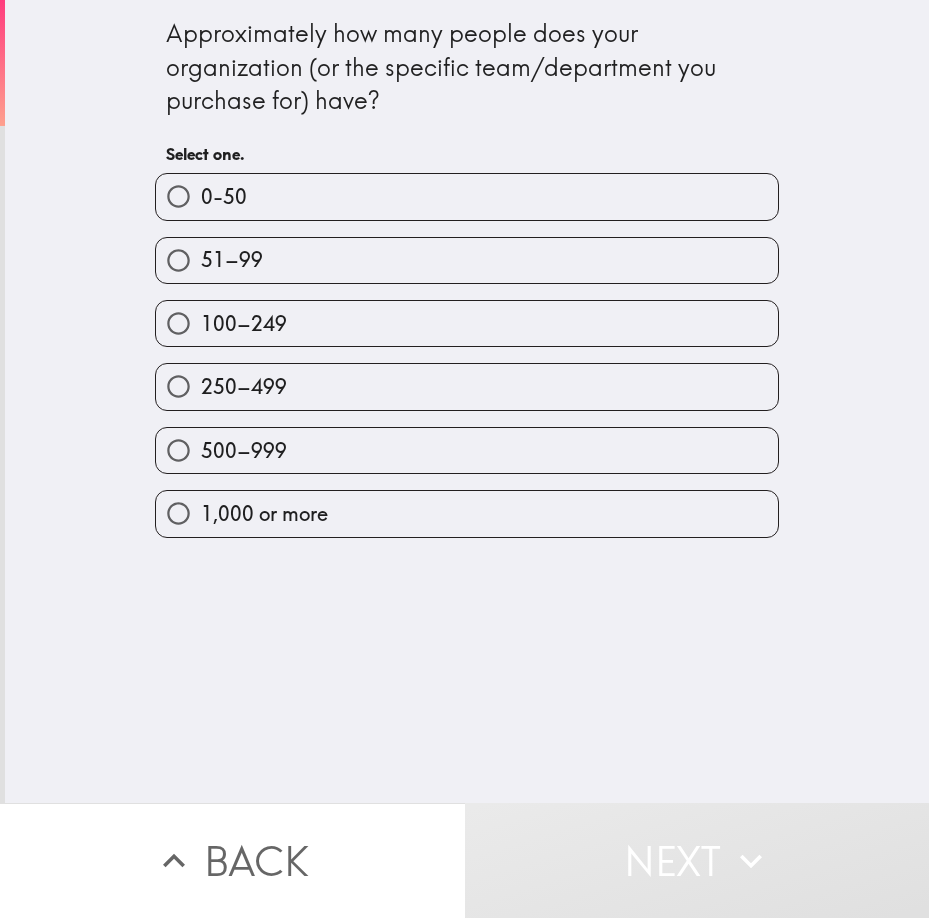click on "1,000 or more" at bounding box center [467, 513] 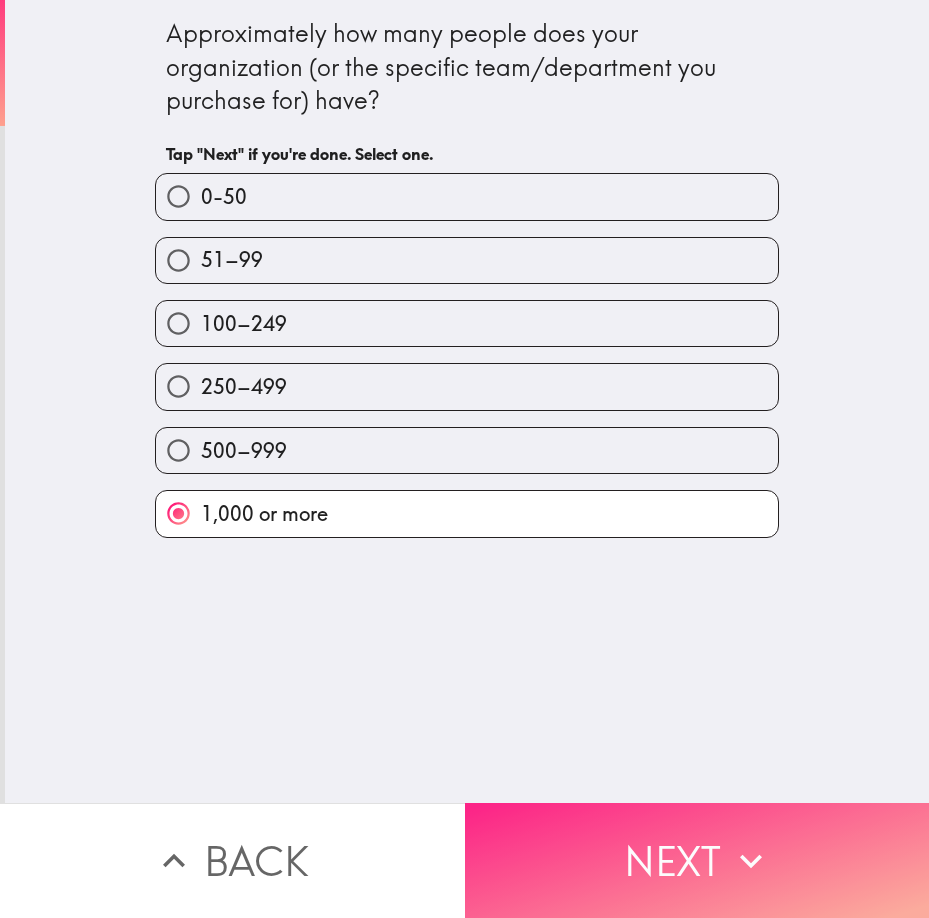 click on "Next" at bounding box center [697, 860] 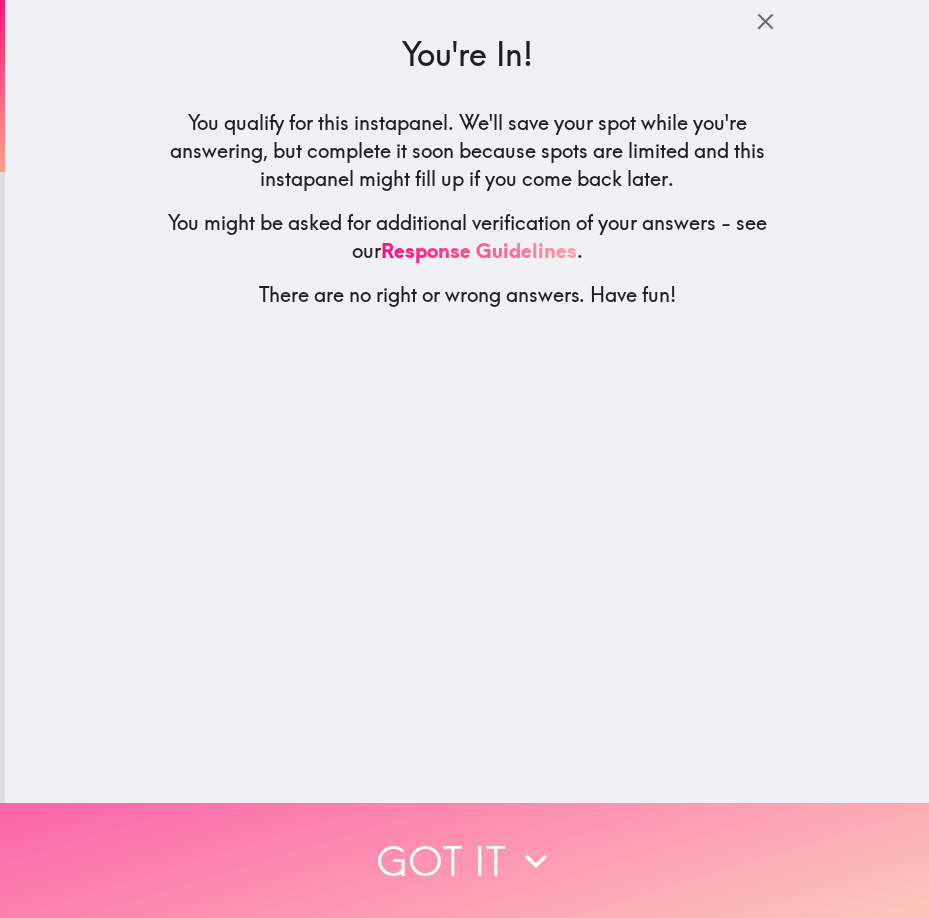 click 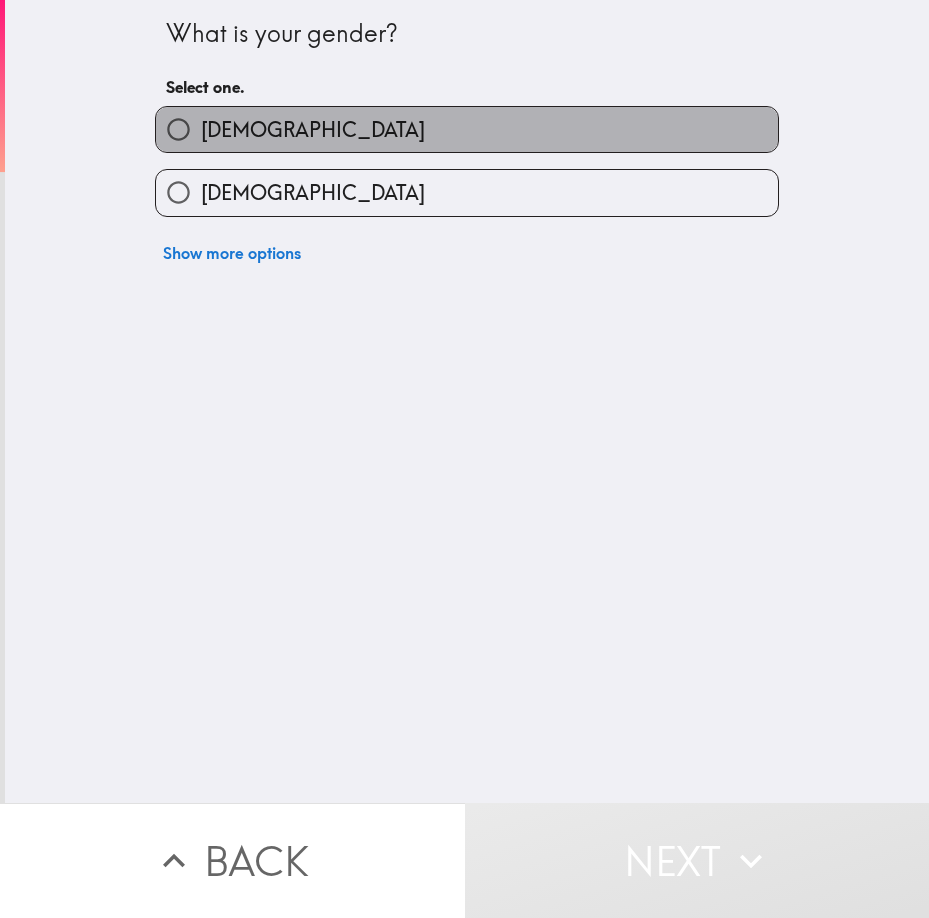 click on "[DEMOGRAPHIC_DATA]" at bounding box center [467, 129] 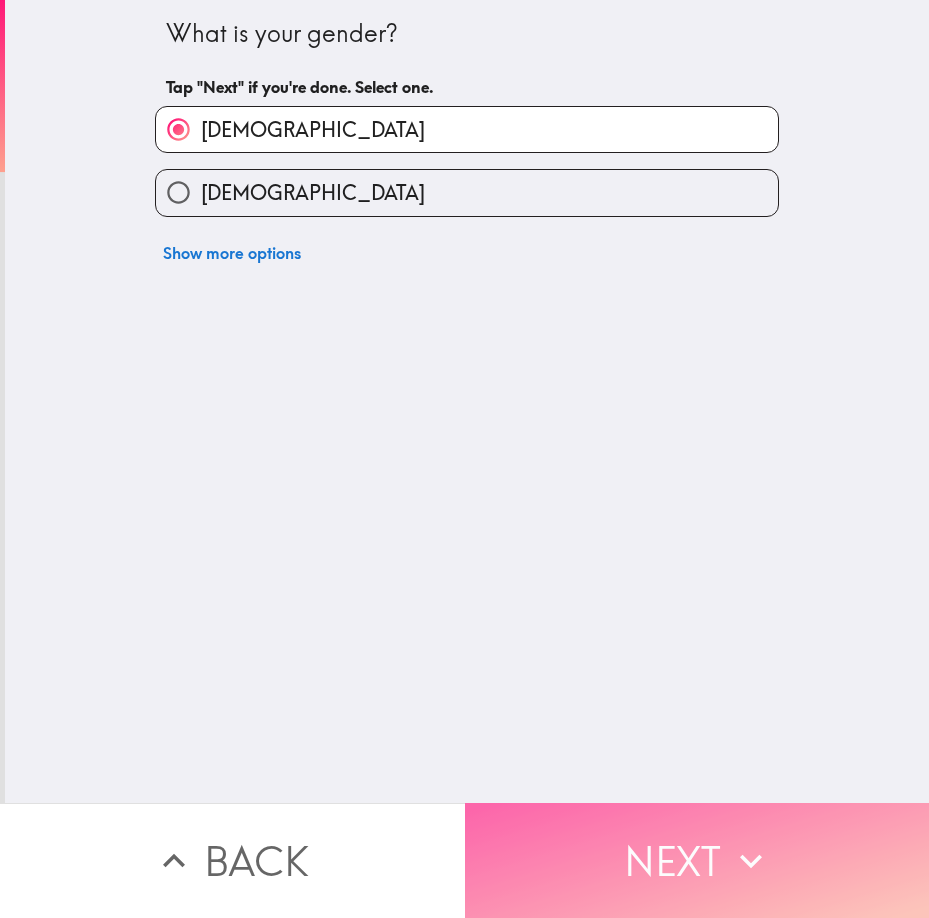 click on "Next" at bounding box center [697, 860] 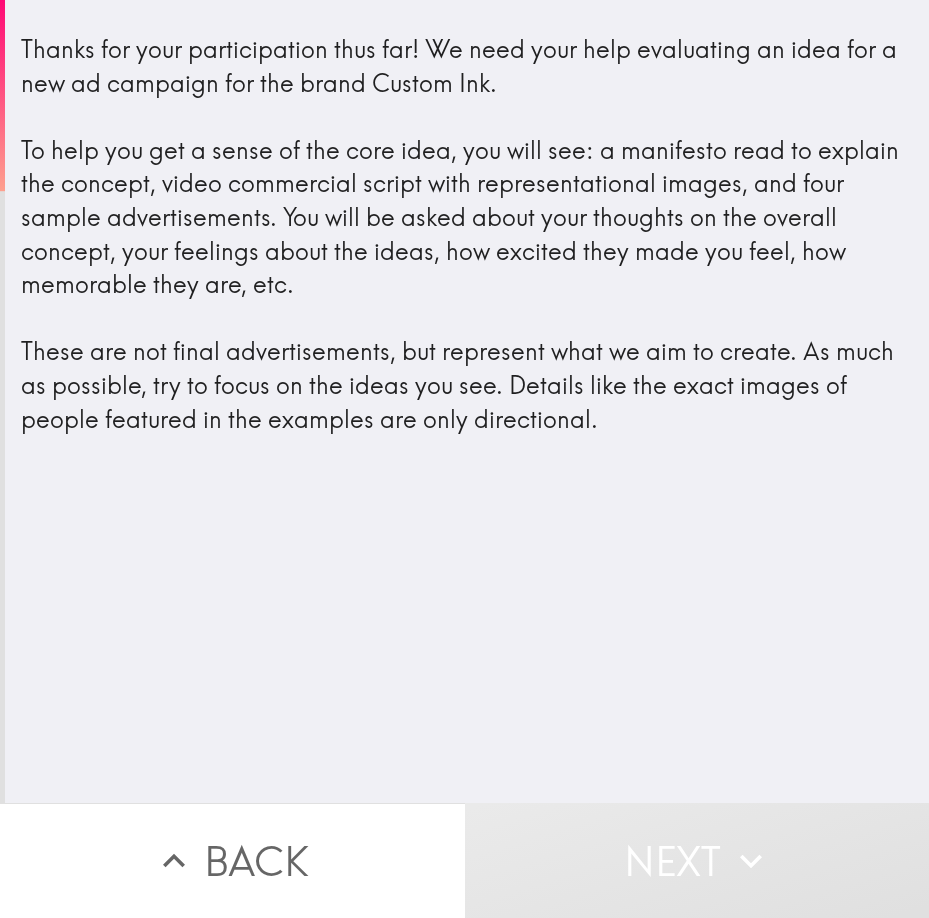 click on "Next" at bounding box center [697, 860] 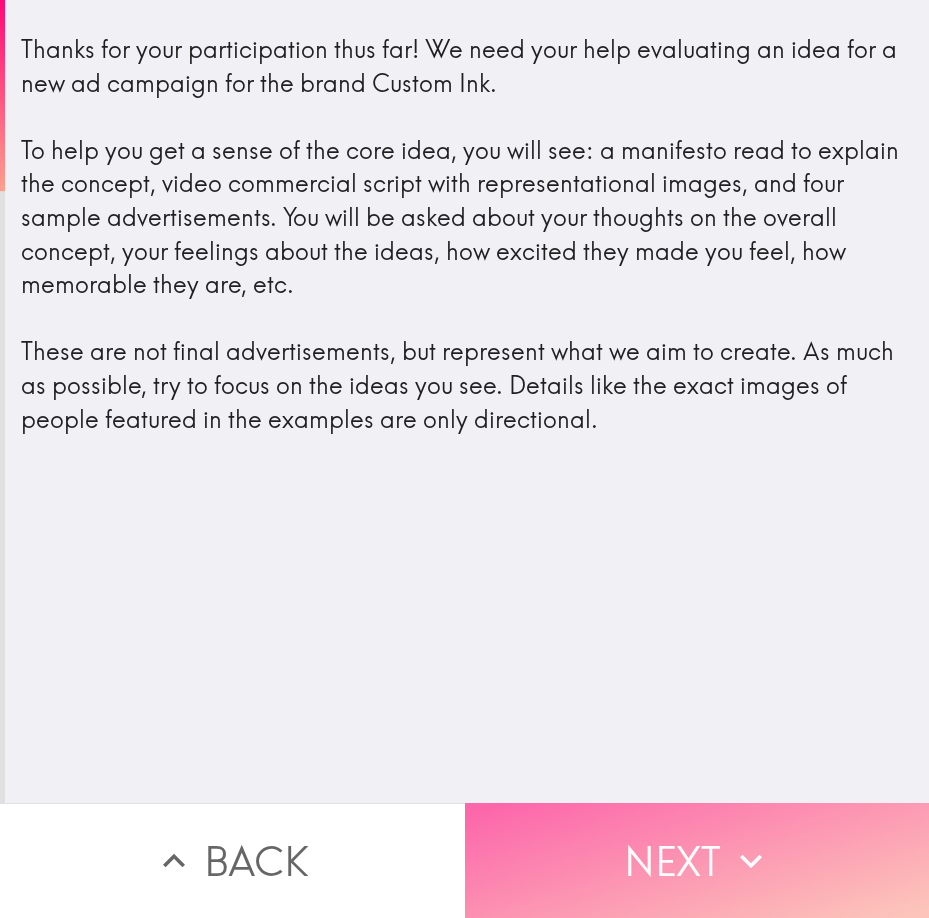 click on "Next" at bounding box center (697, 860) 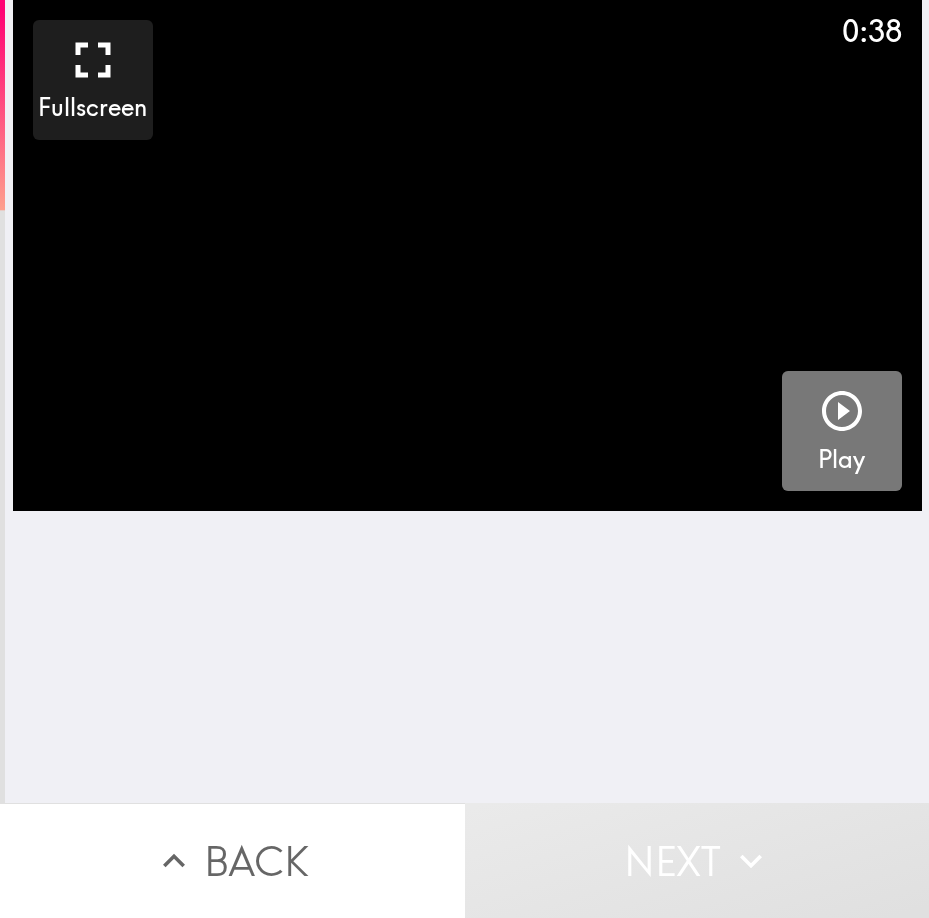 click 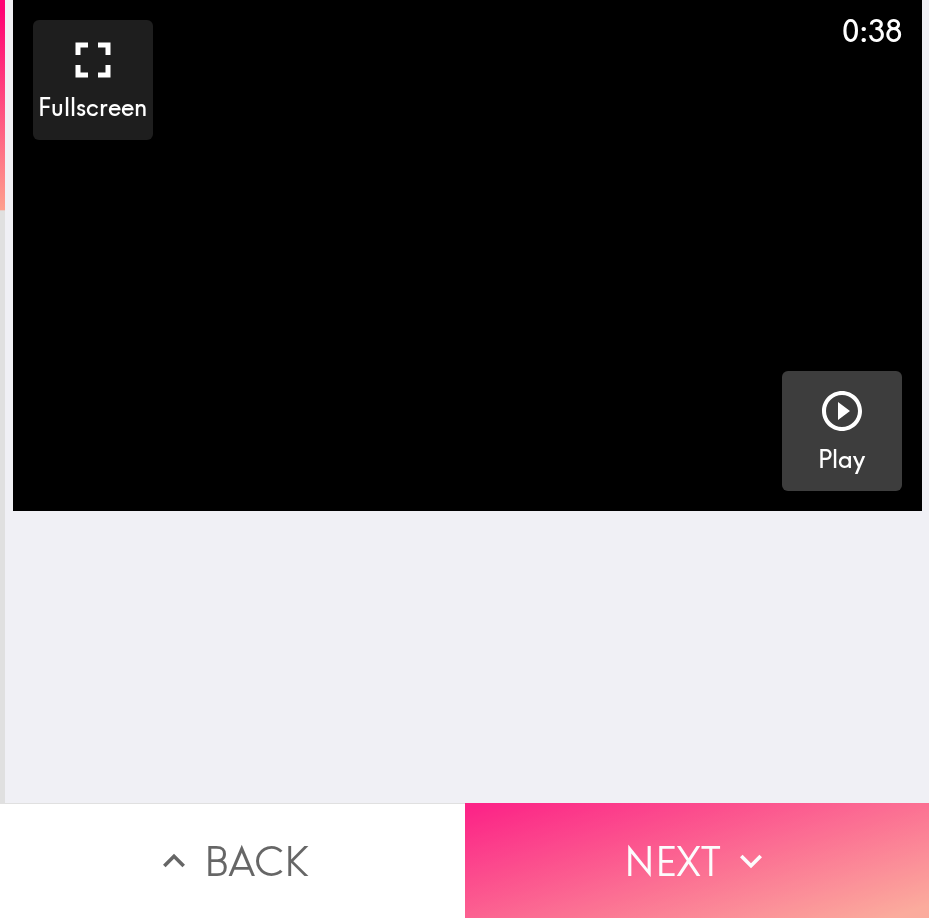 click on "Next" at bounding box center (697, 860) 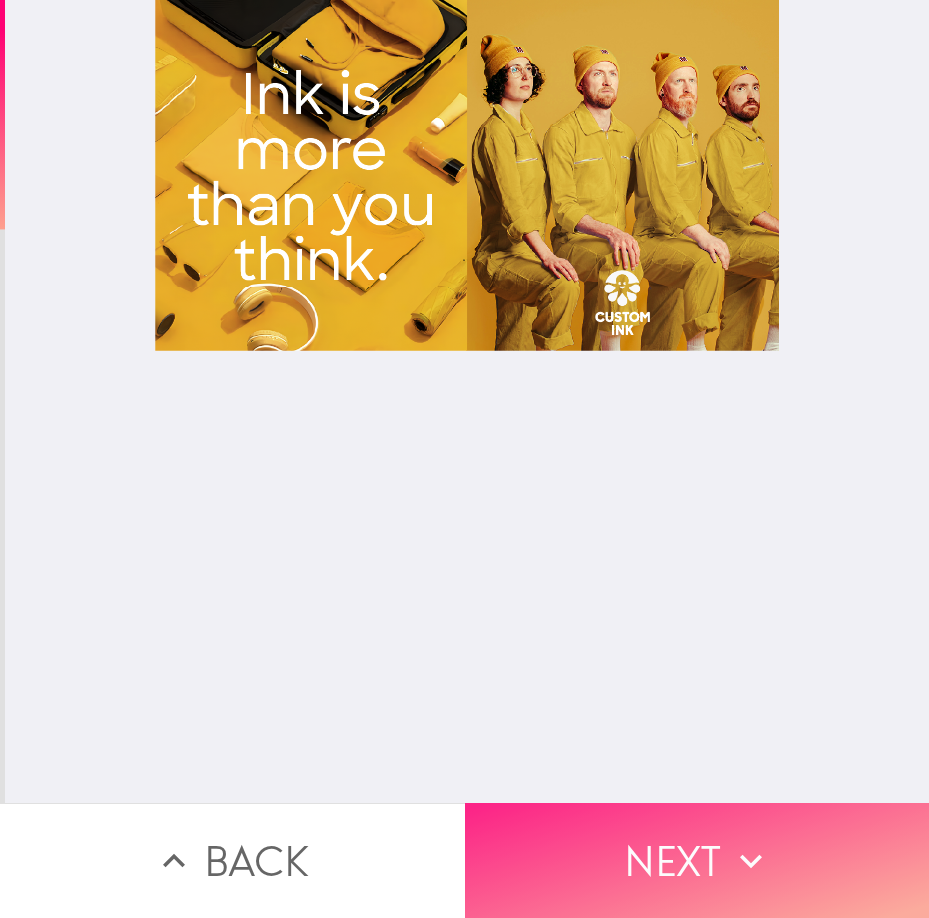 click on "Next" at bounding box center [697, 860] 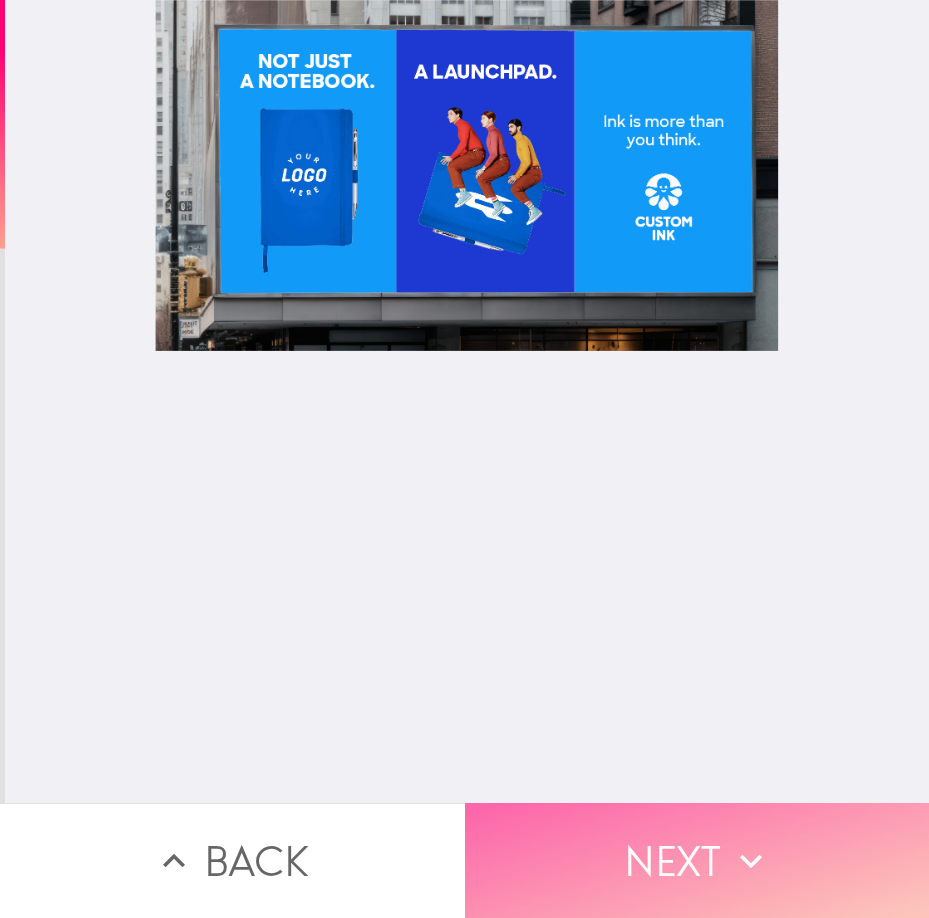 click on "Next" at bounding box center [697, 860] 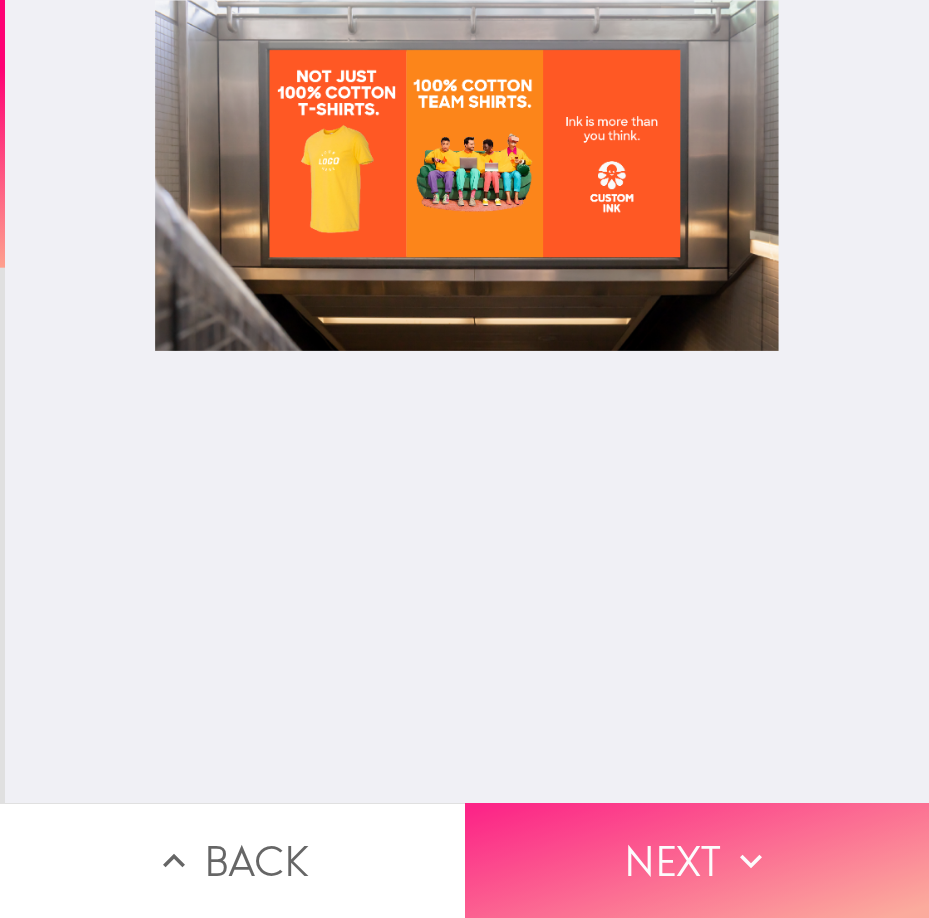 click on "Next" at bounding box center (697, 860) 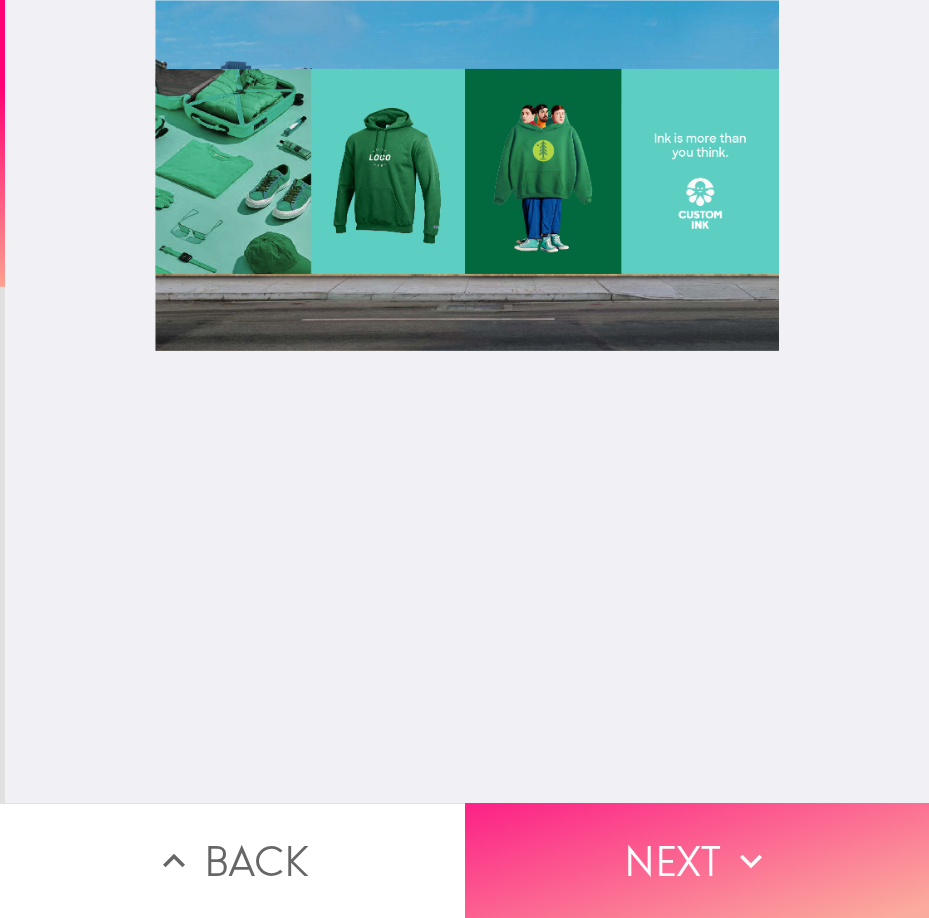 click on "Next" at bounding box center [697, 860] 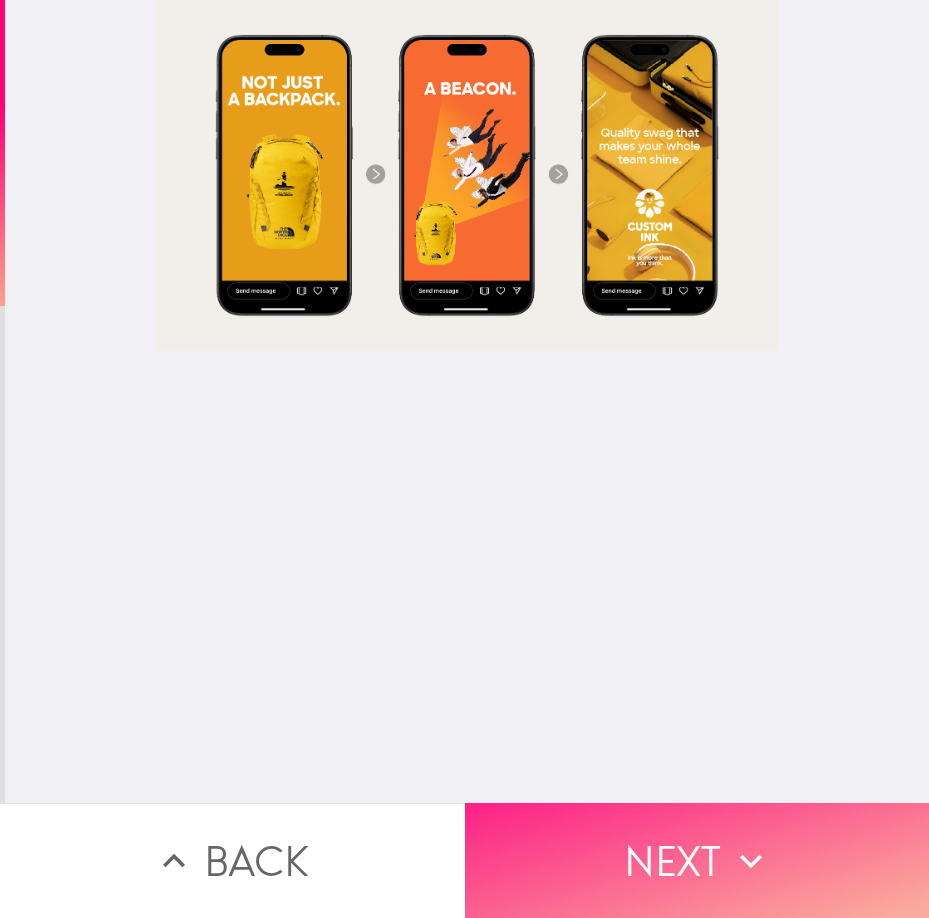 click on "Next" at bounding box center (697, 860) 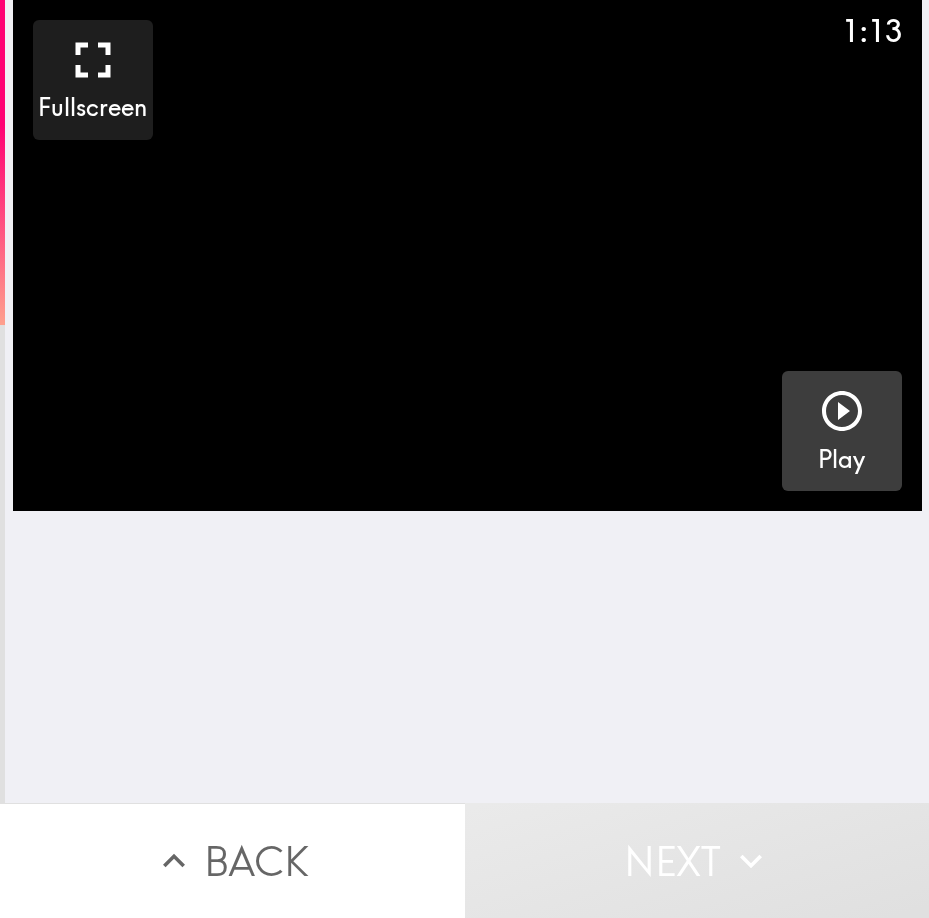 click at bounding box center [842, 415] 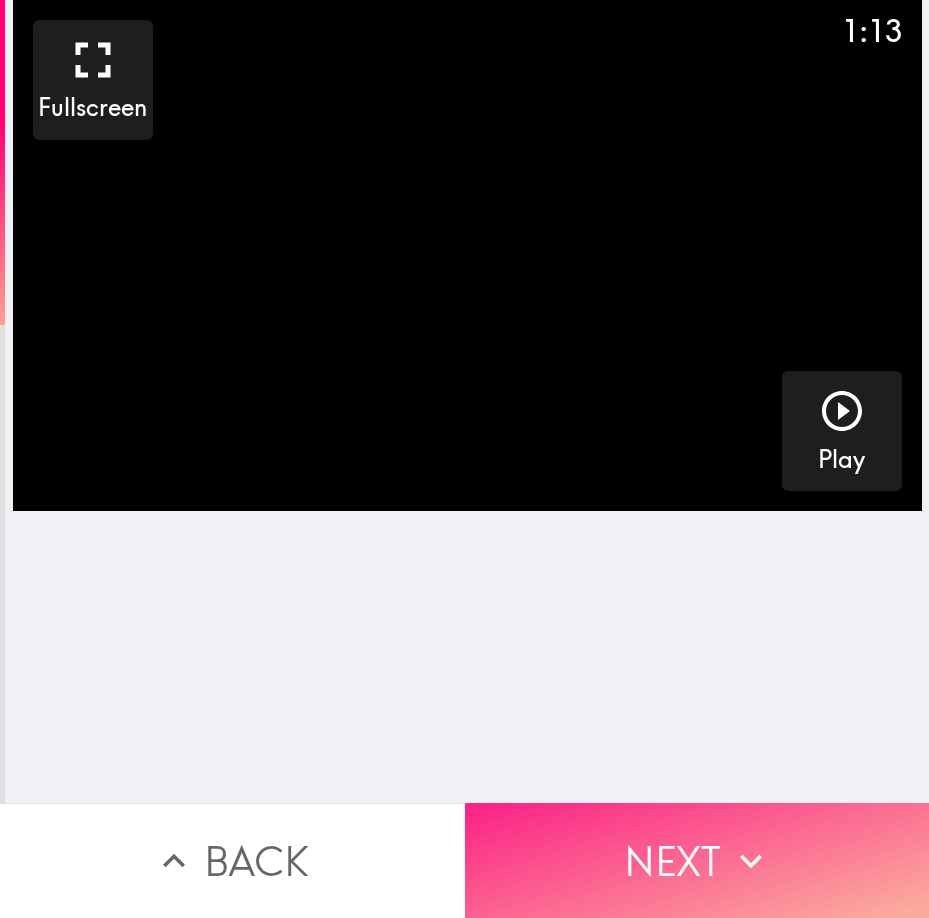 click on "Next" at bounding box center [697, 860] 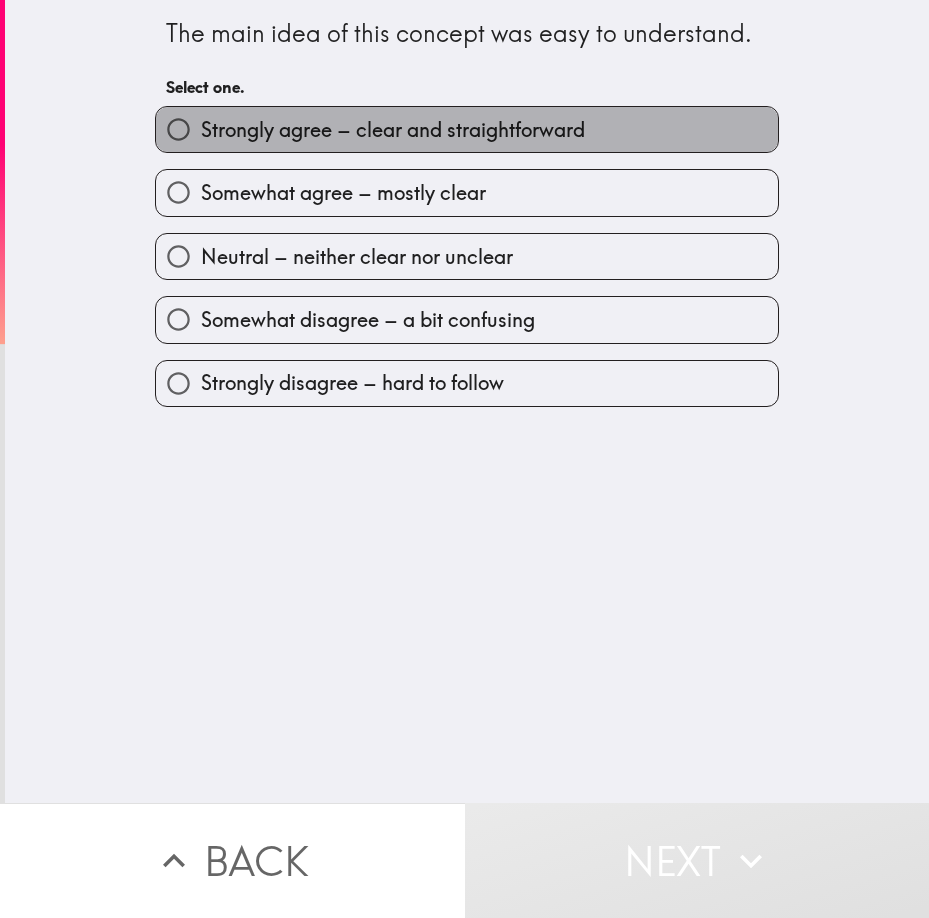 click on "Strongly agree – clear and straightforward" at bounding box center (393, 130) 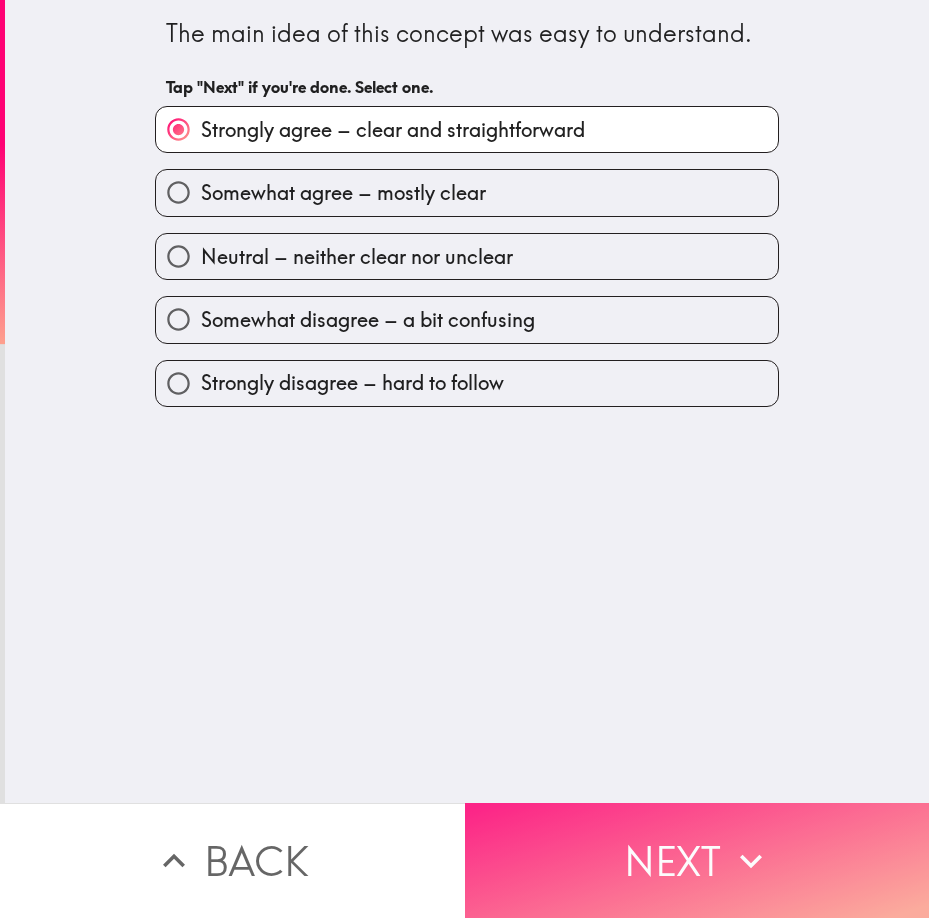 click on "Next" at bounding box center (697, 860) 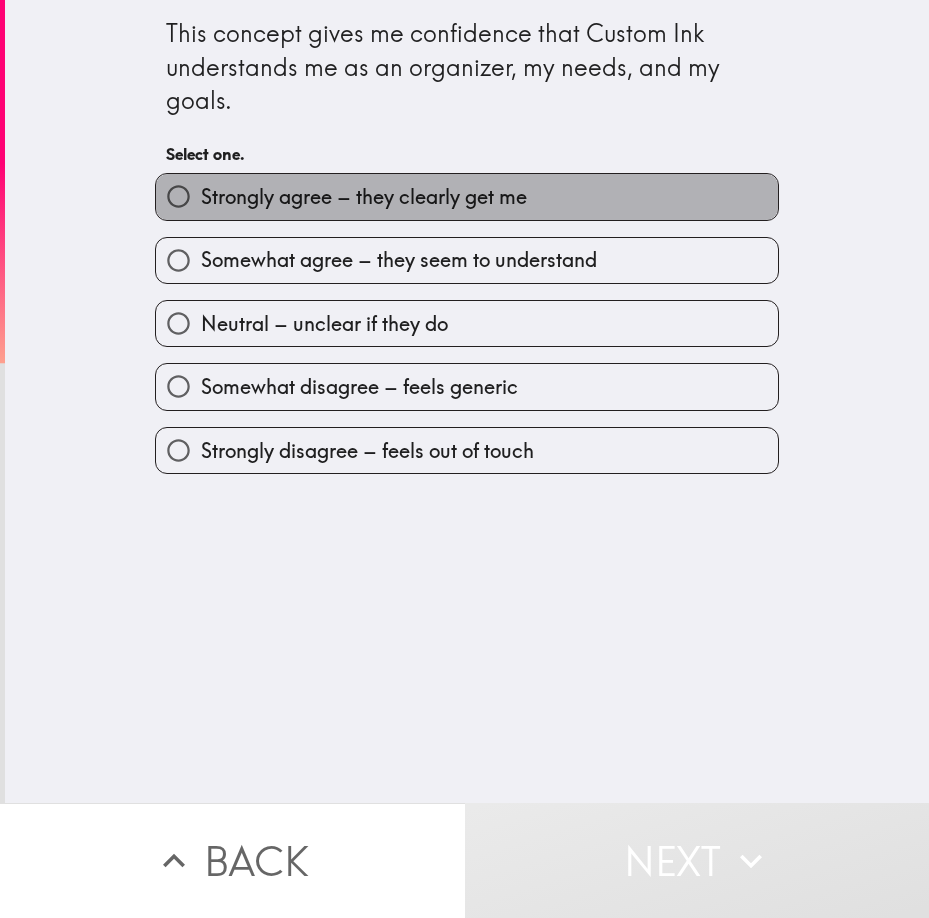 click on "Strongly agree – they clearly get me" at bounding box center [364, 197] 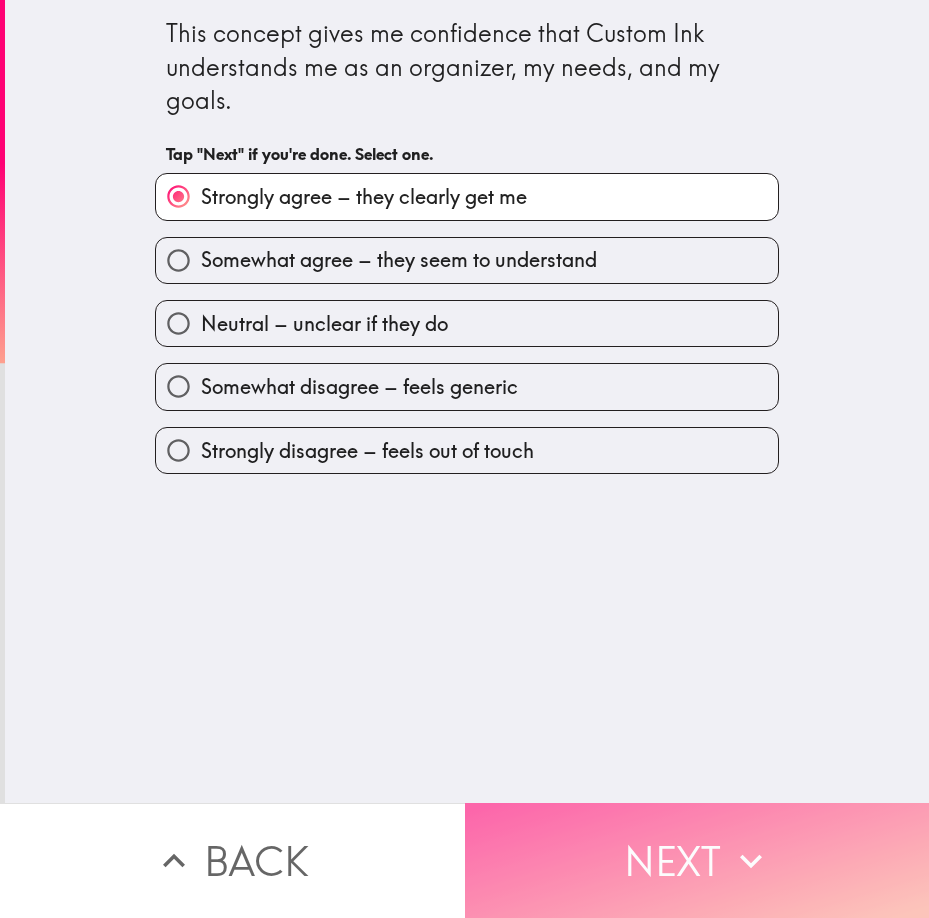 click on "Next" at bounding box center (697, 860) 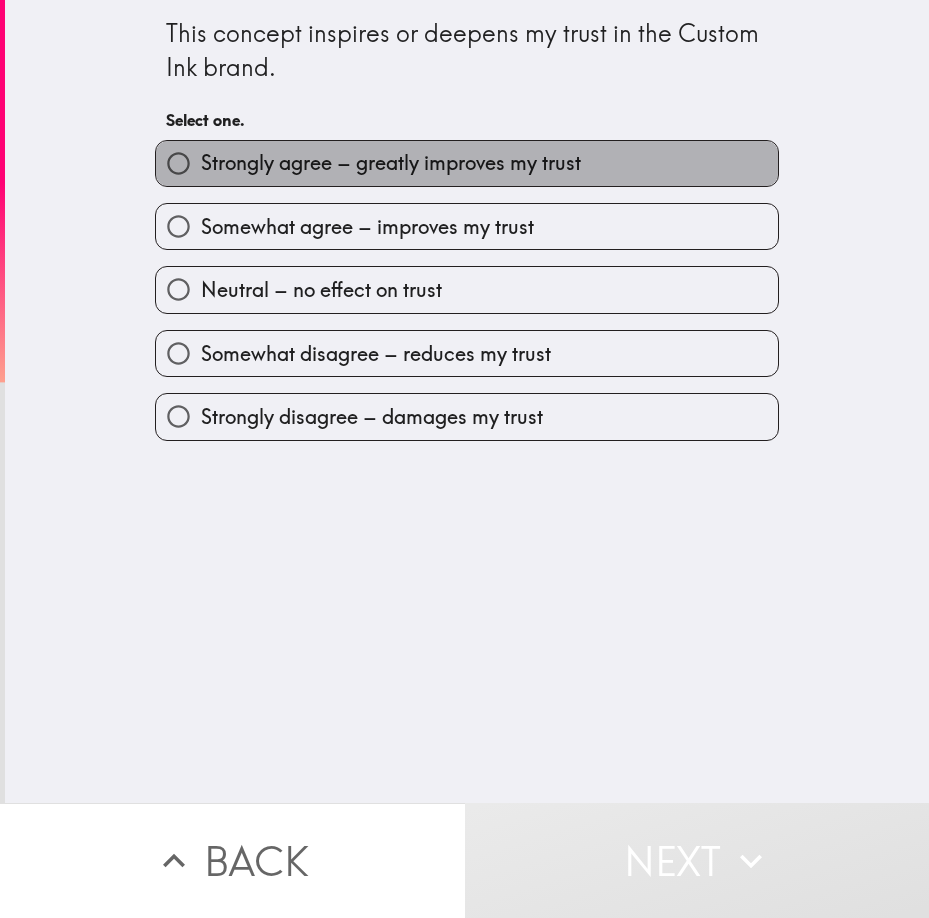 click on "Strongly agree – greatly improves my trust" at bounding box center [391, 163] 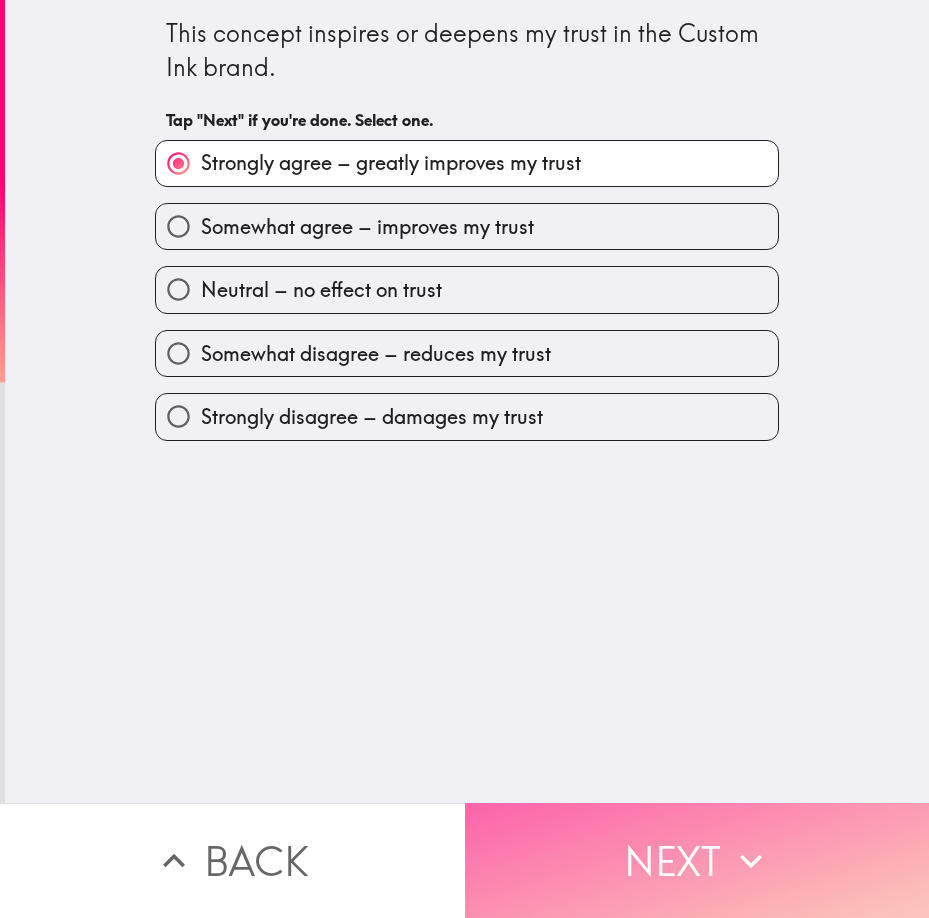 click on "Next" at bounding box center [697, 860] 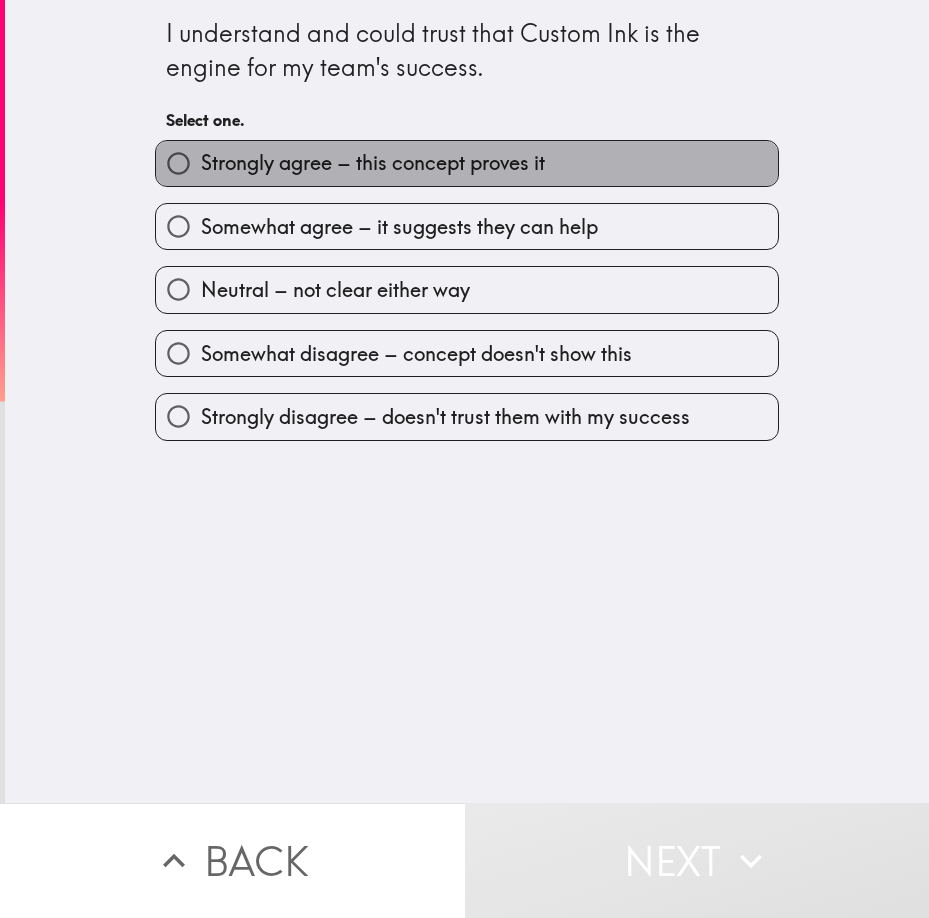 click on "Strongly agree – this concept proves it" at bounding box center (467, 163) 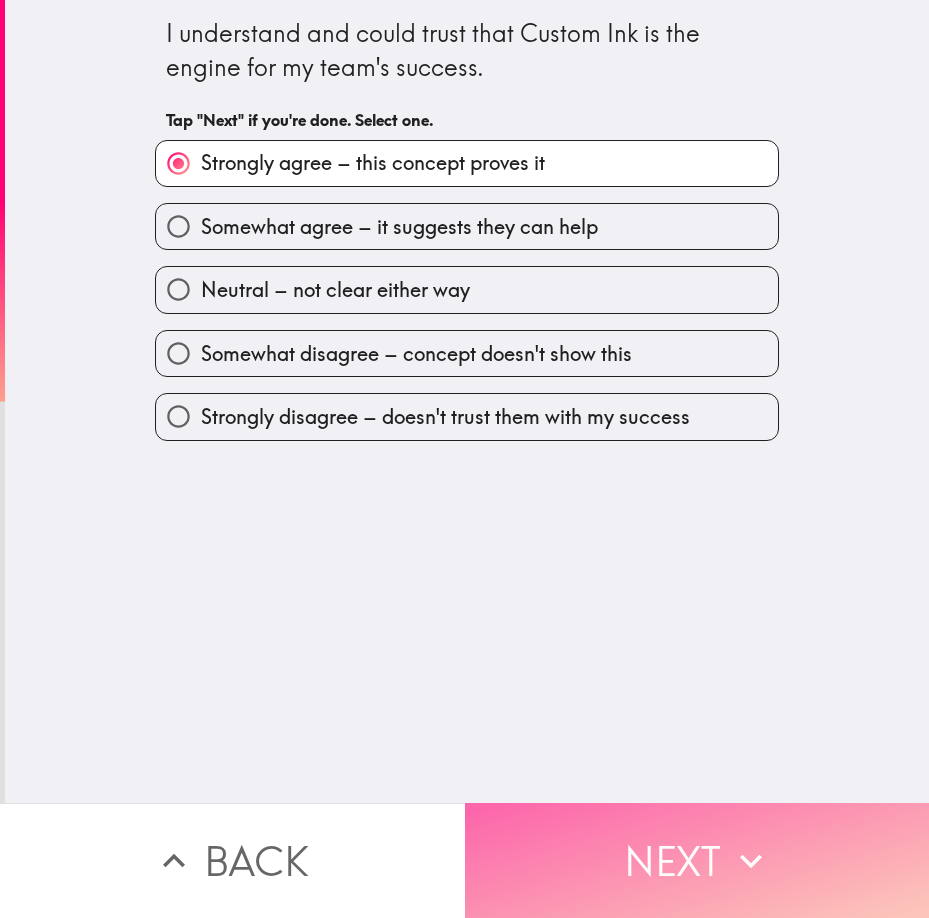 click on "Next" at bounding box center [697, 860] 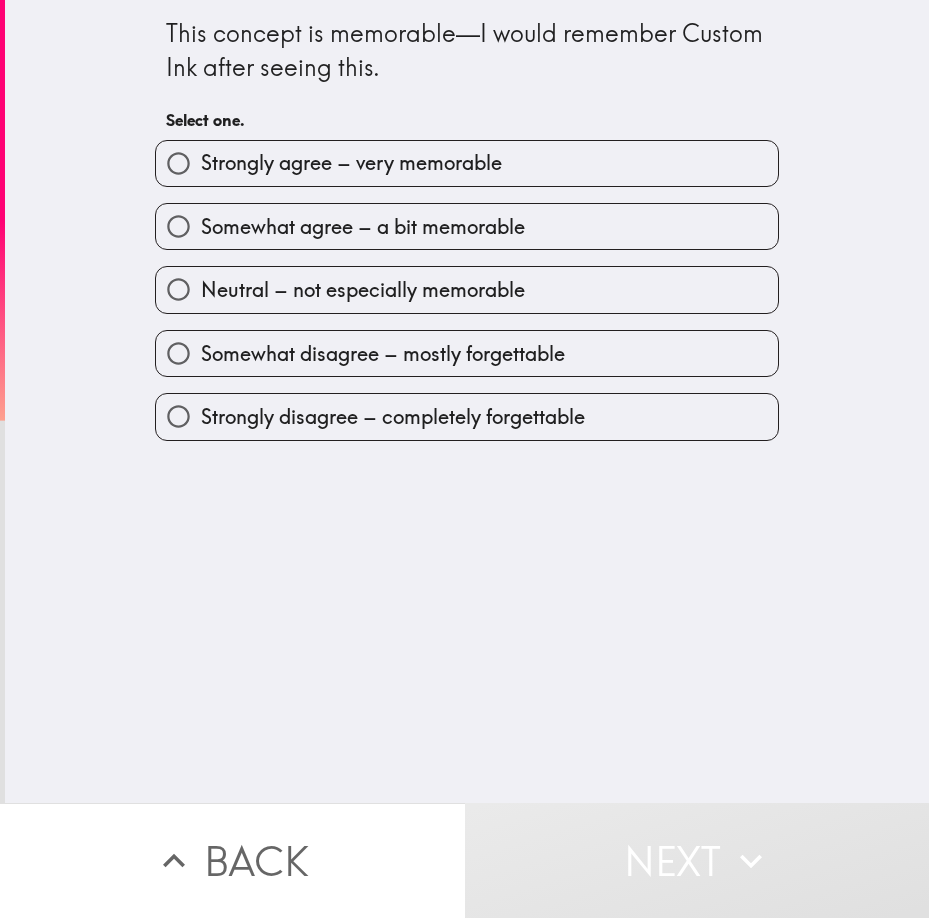 click on "Strongly agree – very memorable" at bounding box center (351, 163) 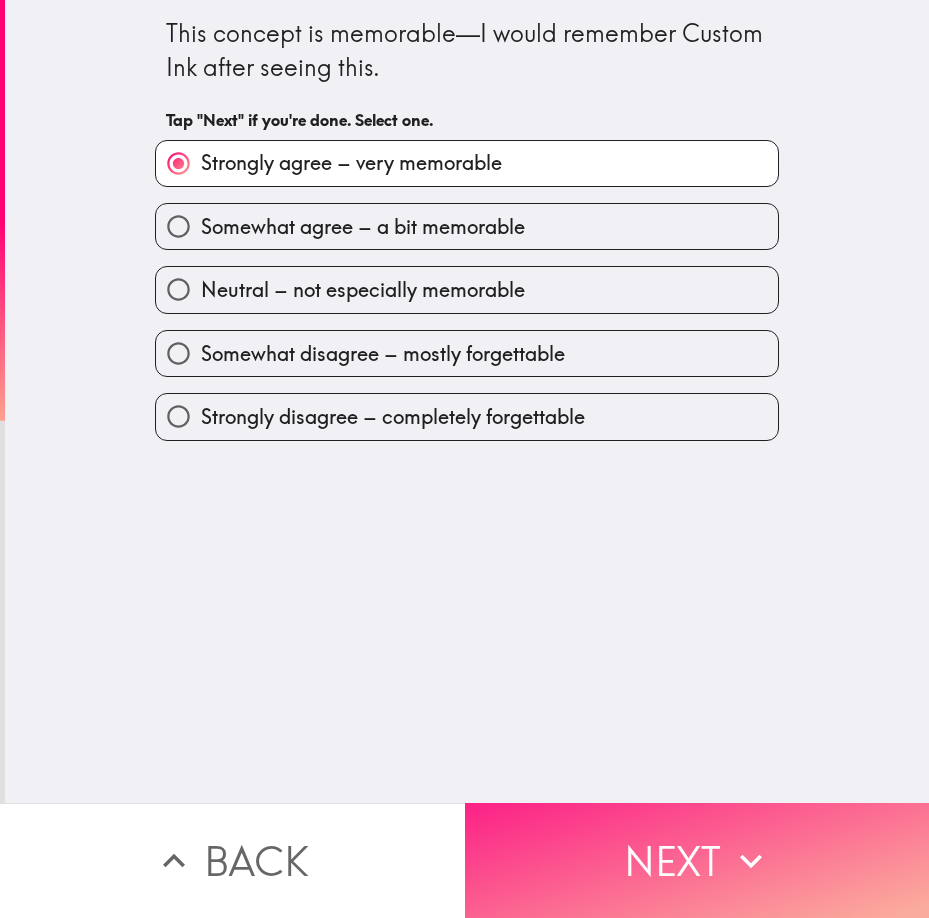 click on "Next" at bounding box center (697, 860) 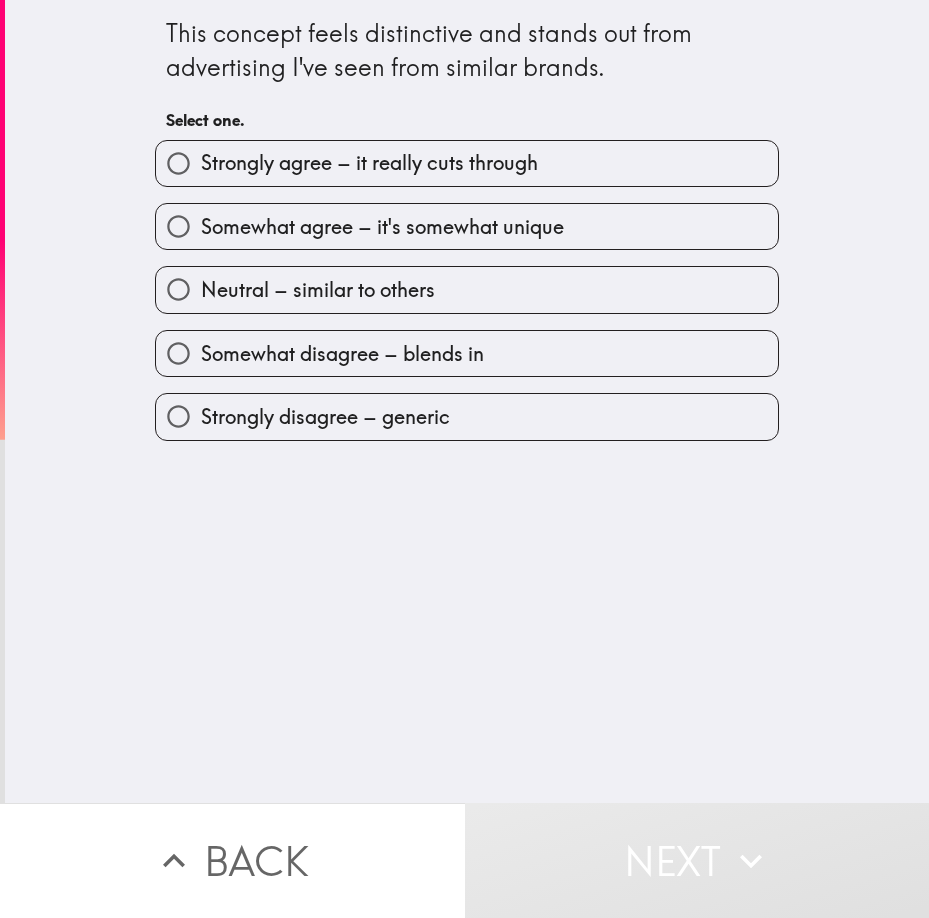 click on "Strongly agree – it really cuts through" at bounding box center [467, 163] 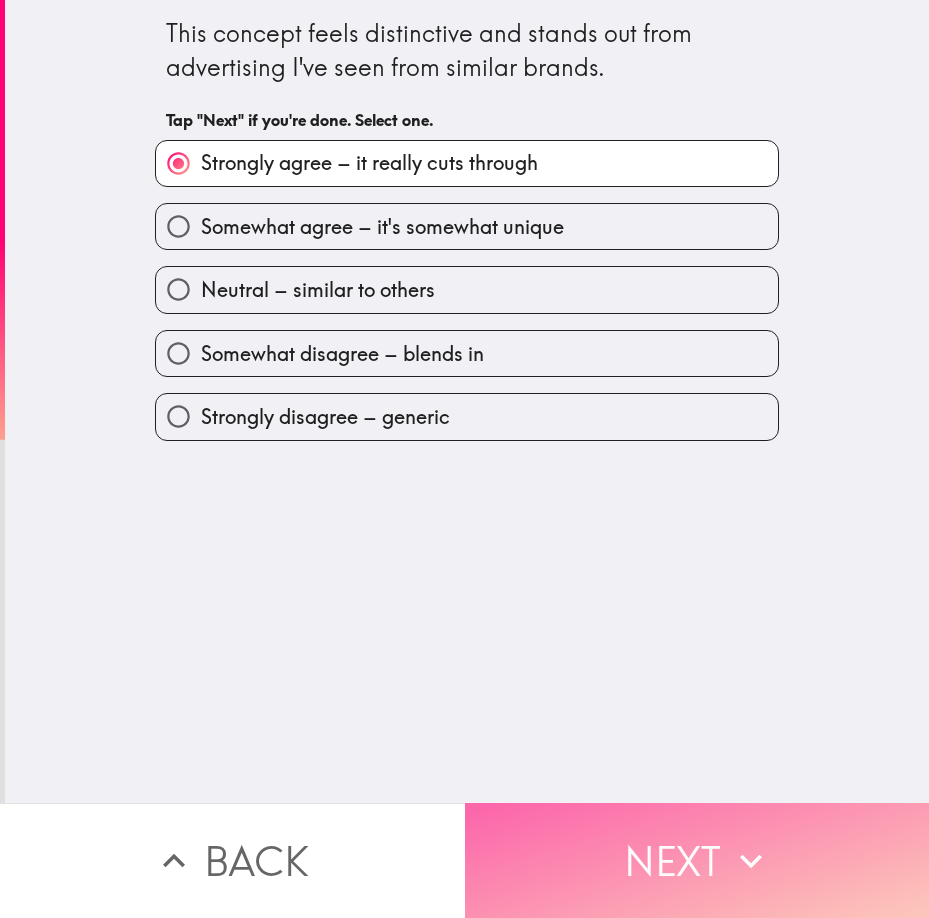 click on "Next" at bounding box center [697, 860] 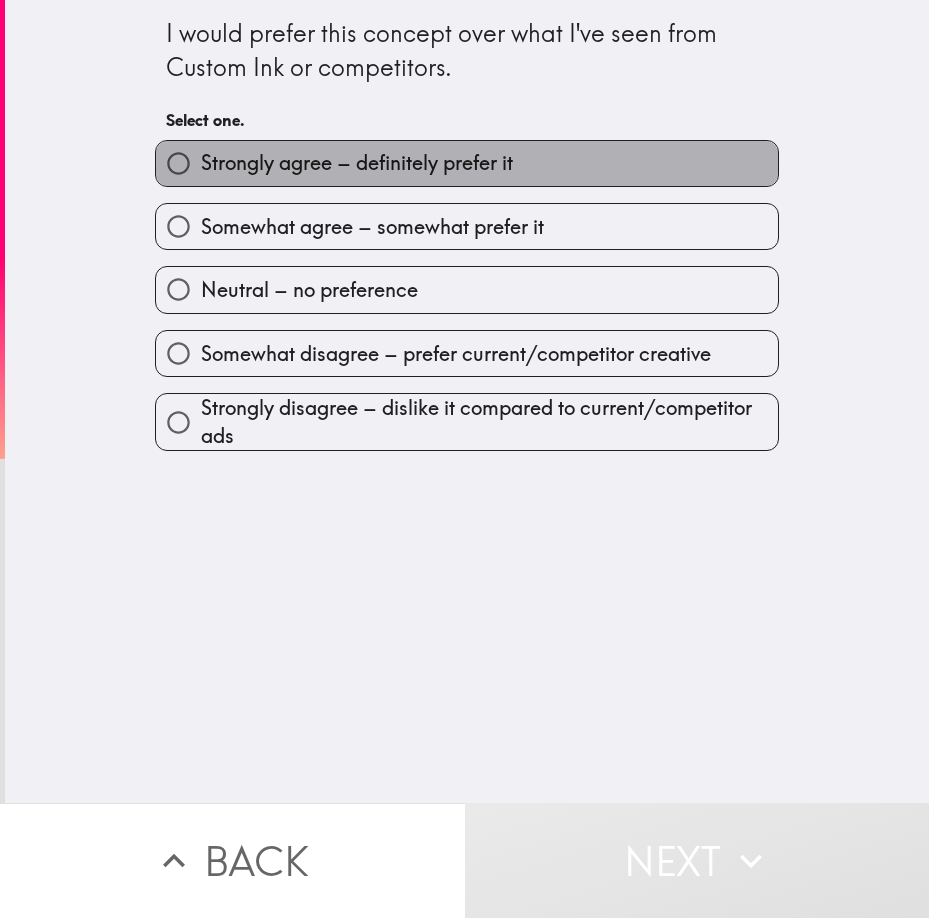 click on "Strongly agree – definitely prefer it" at bounding box center (357, 163) 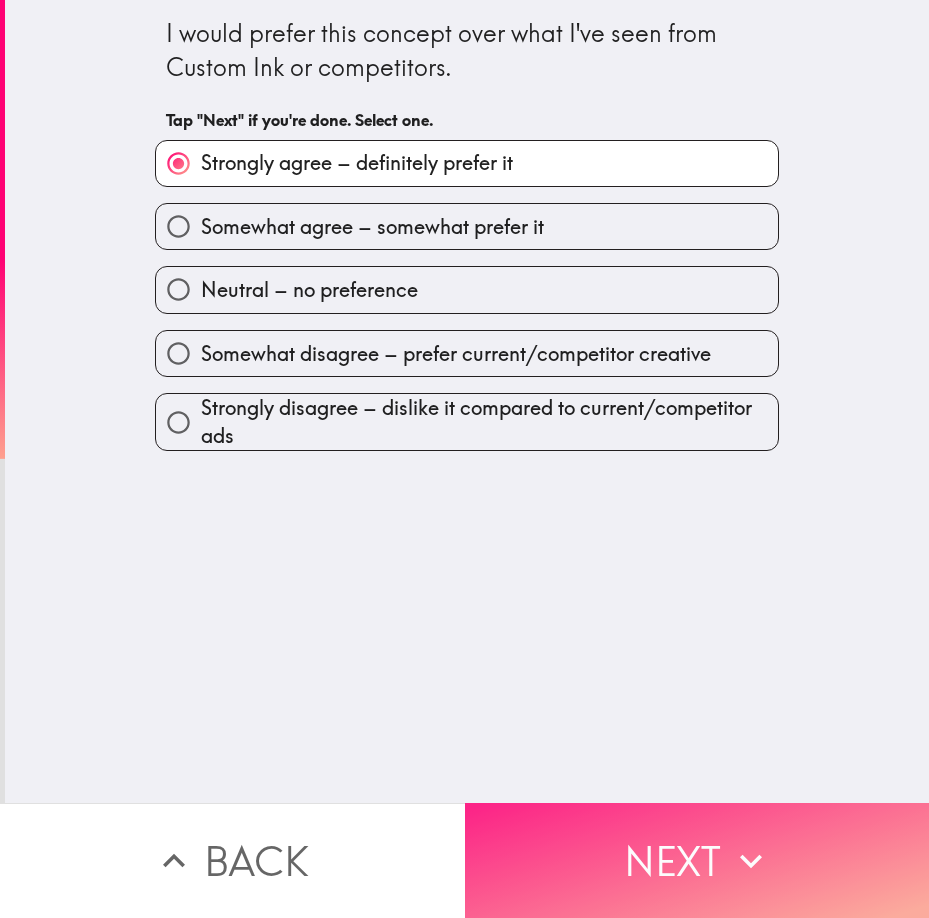 click on "Next" at bounding box center [697, 860] 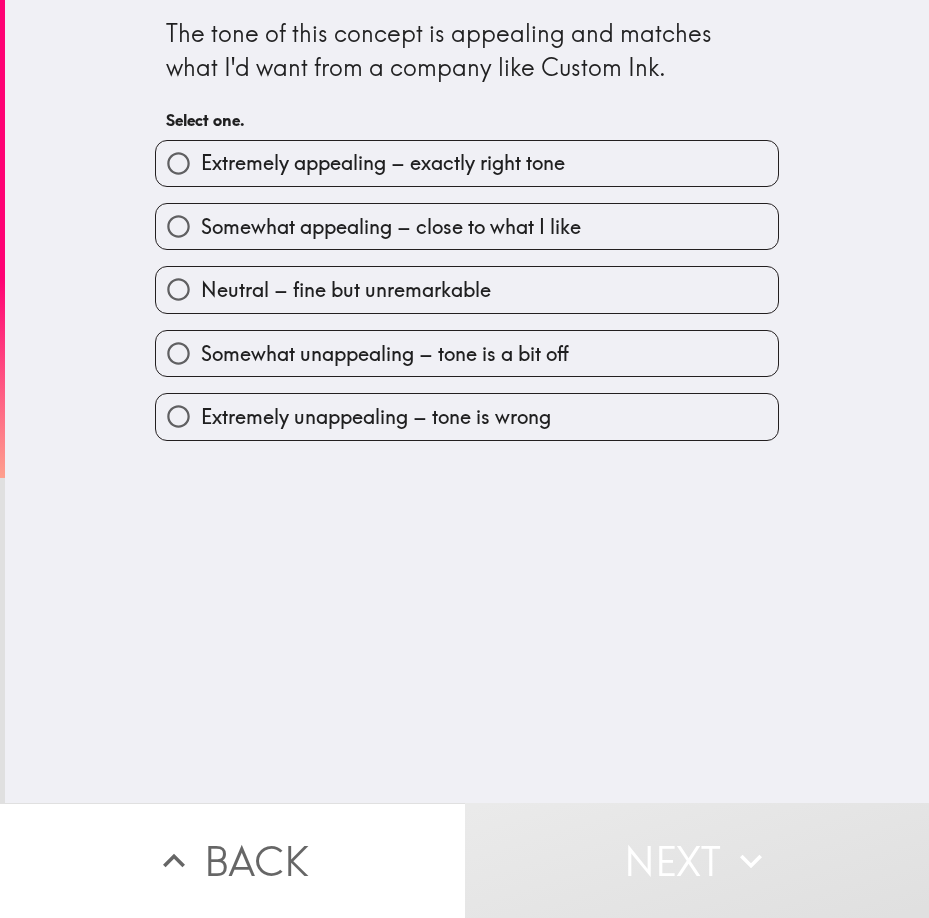 click on "Extremely appealing – exactly right tone" at bounding box center (383, 163) 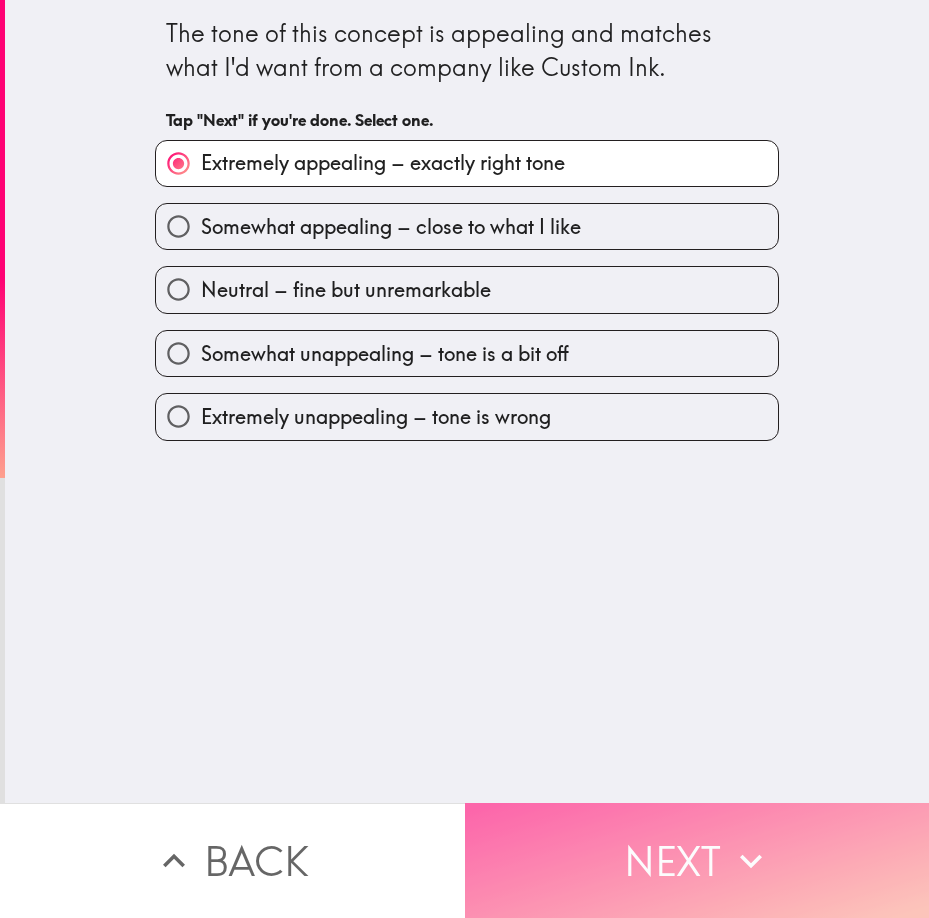 click on "Next" at bounding box center [697, 860] 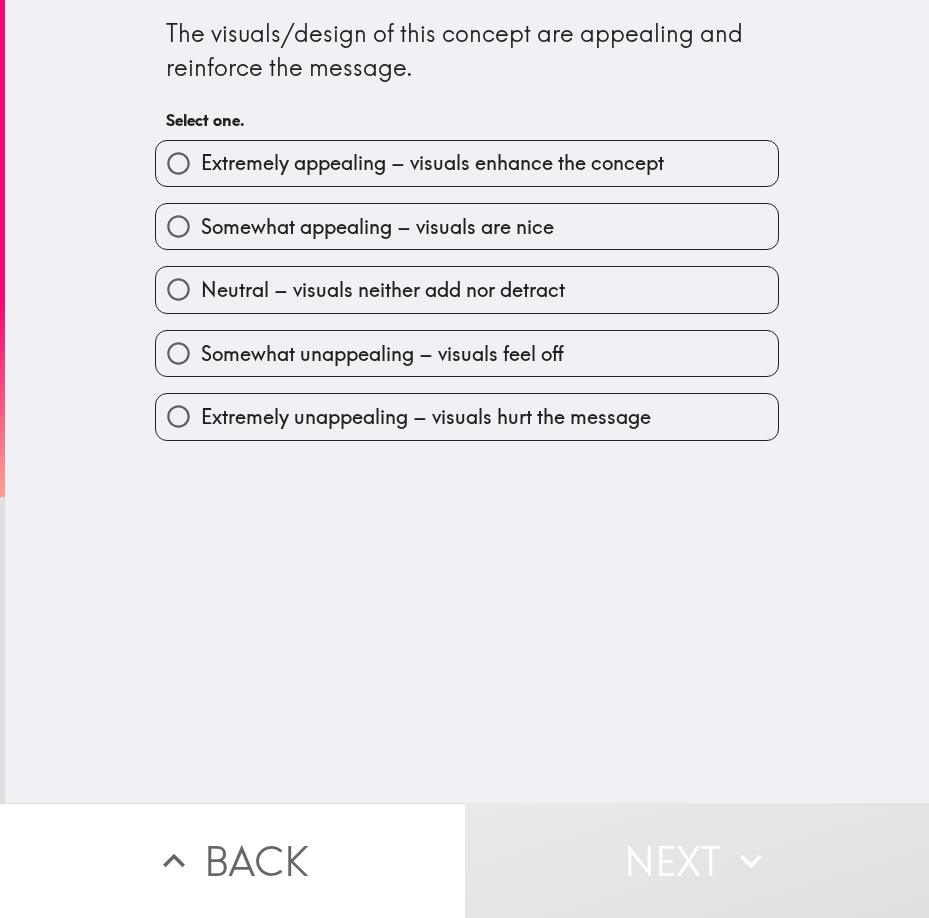 click on "Extremely appealing – visuals enhance the concept" at bounding box center (432, 163) 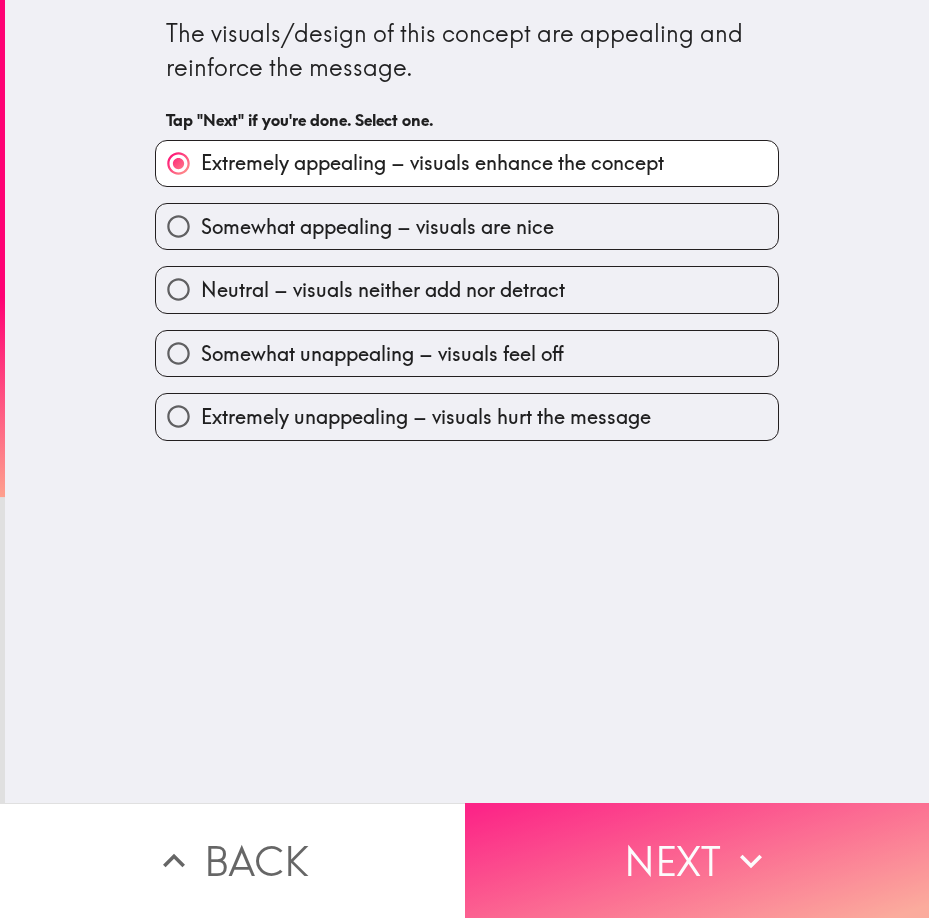 click on "Next" at bounding box center (697, 860) 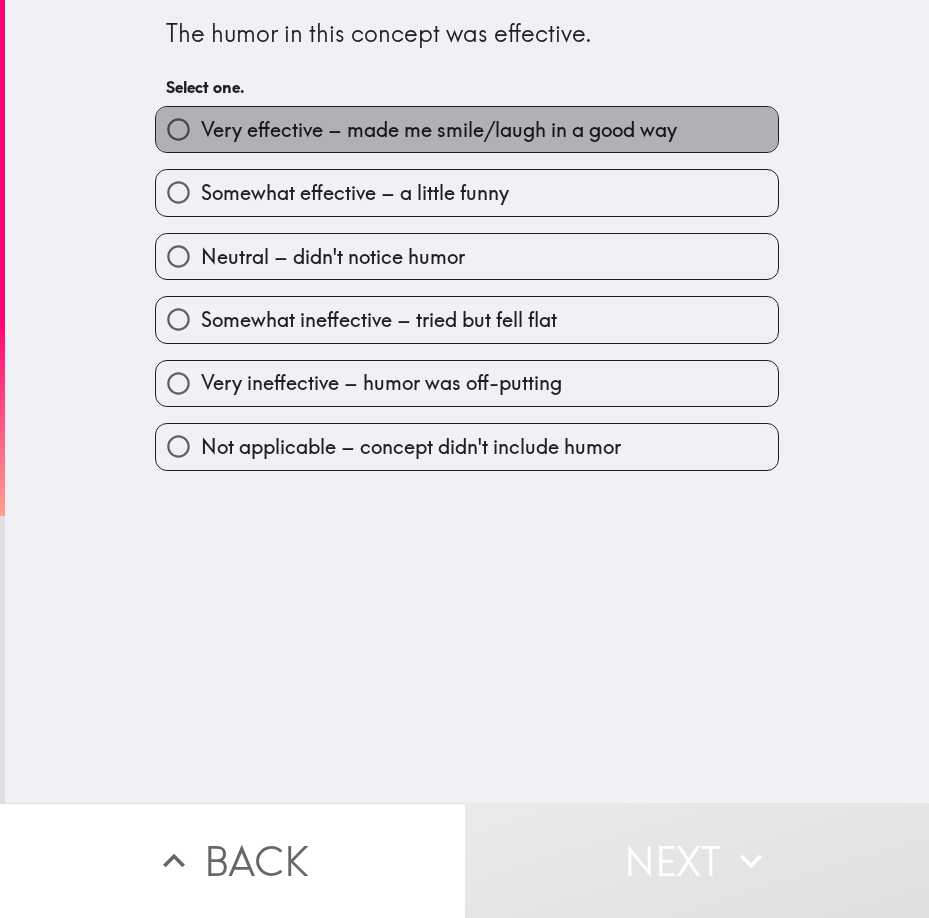 click on "Very effective – made me smile/laugh in a good way" at bounding box center (439, 130) 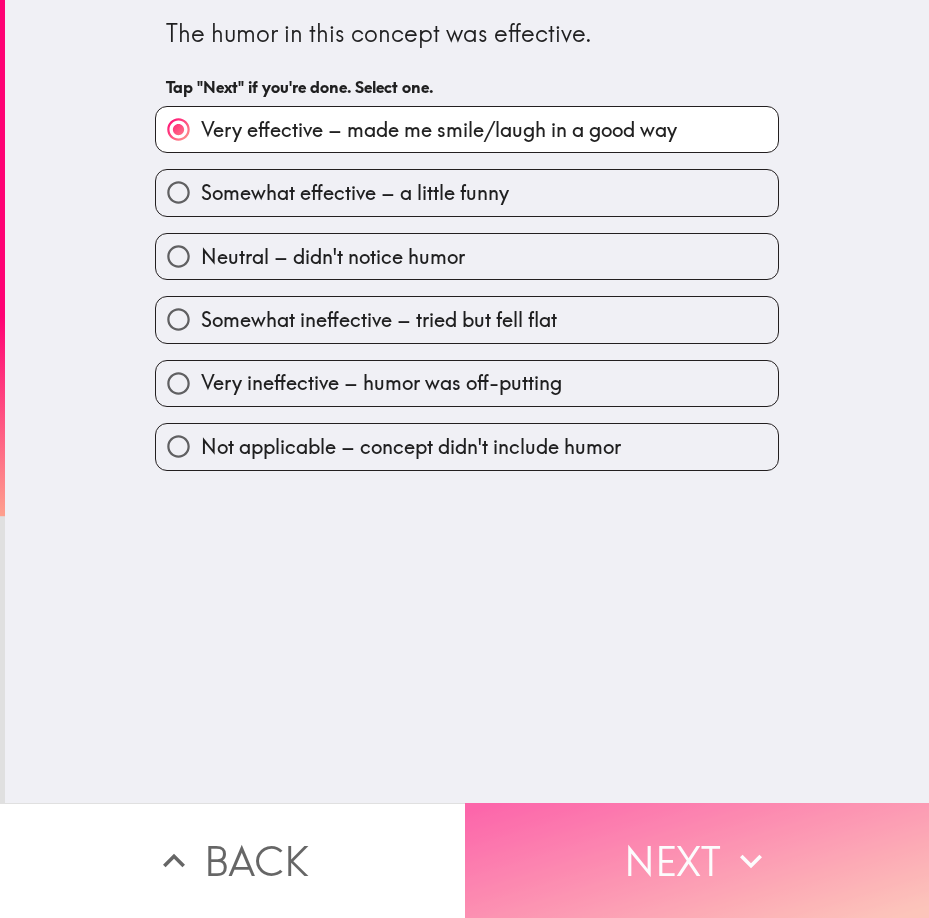 click on "Next" at bounding box center (697, 860) 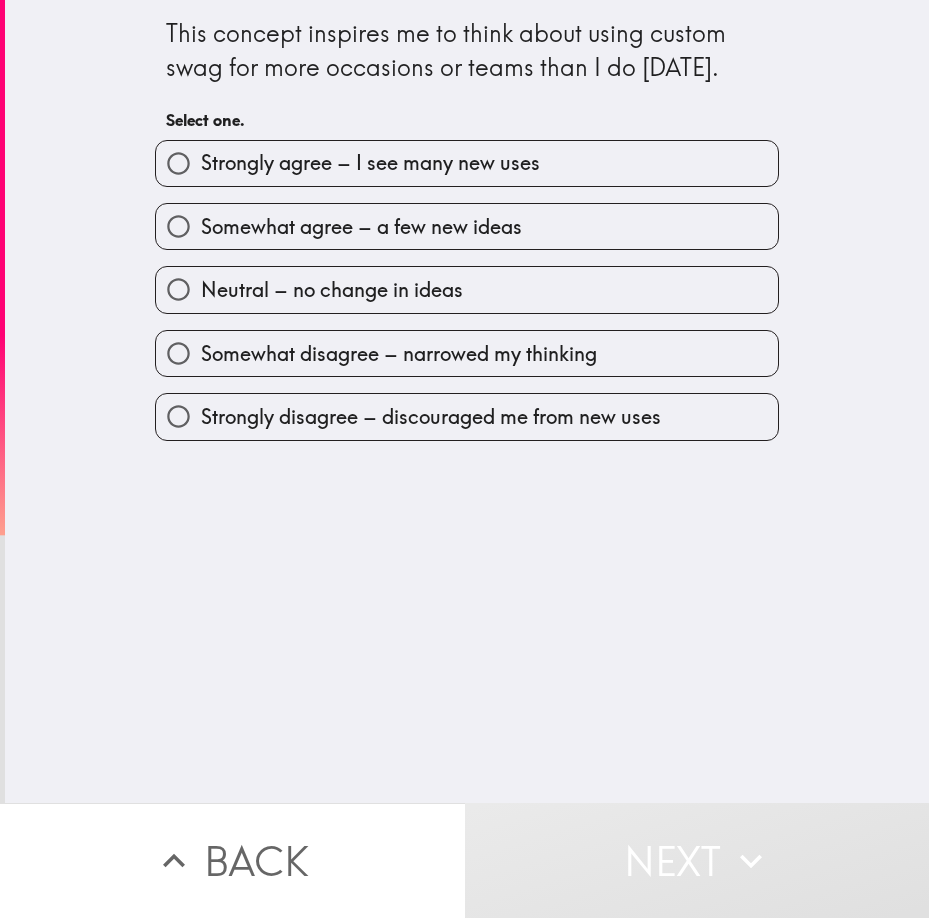 click on "Strongly agree – I see many new uses" at bounding box center (370, 163) 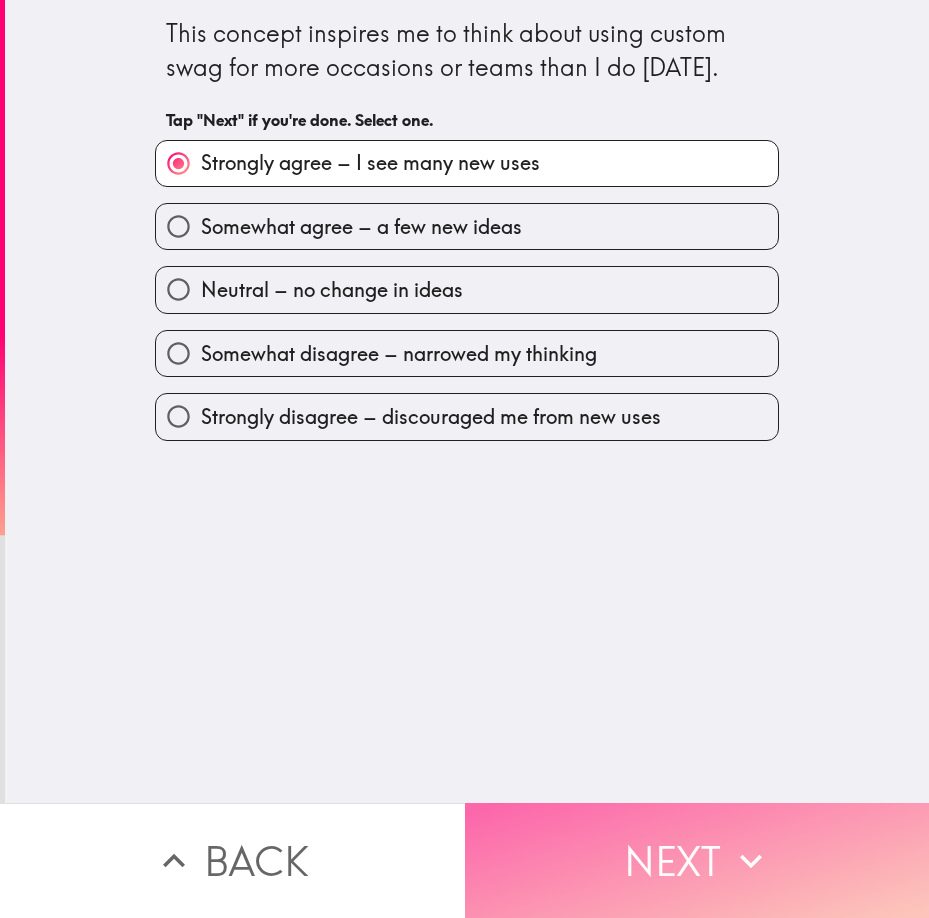 click on "Next" at bounding box center [697, 860] 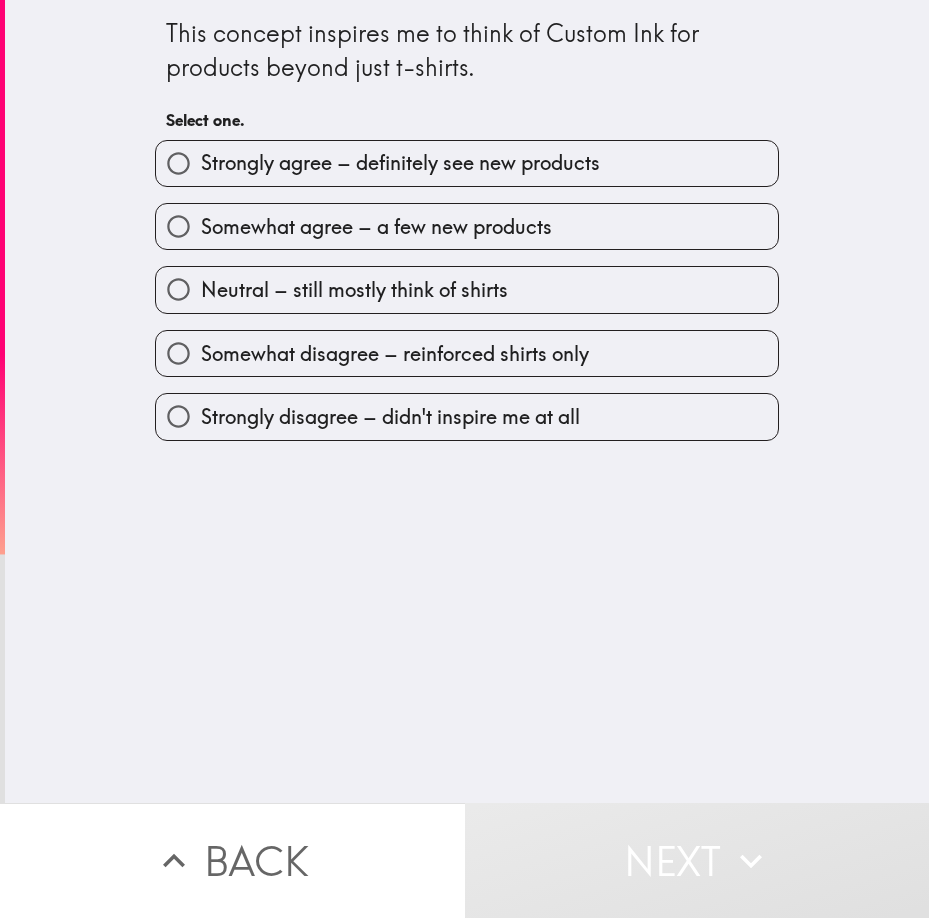 click on "Strongly agree – definitely see new products" at bounding box center [400, 163] 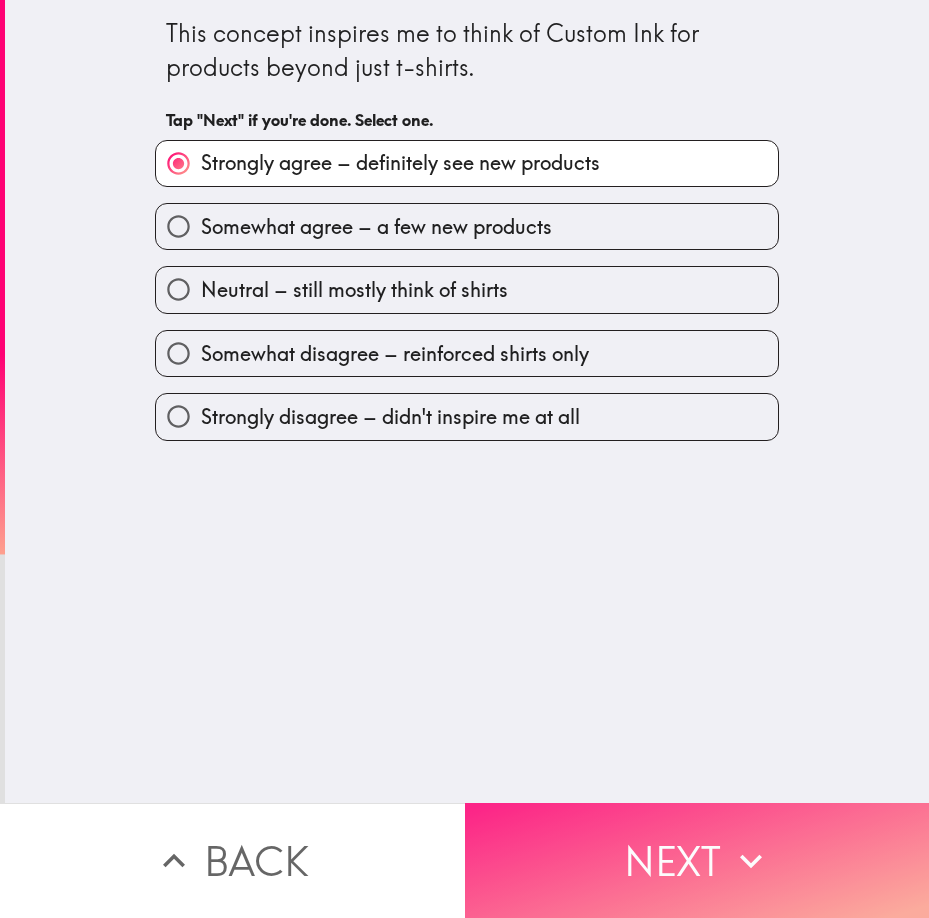 click on "Next" at bounding box center (697, 860) 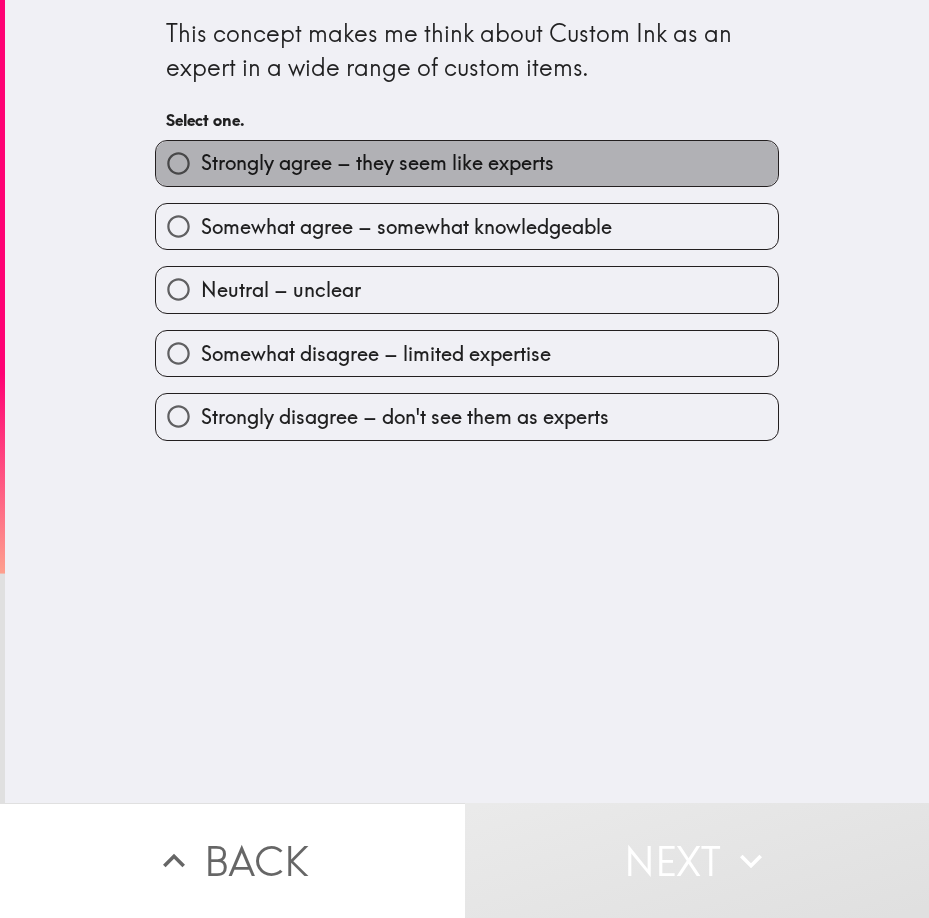 click on "Strongly agree – they seem like experts" at bounding box center [377, 163] 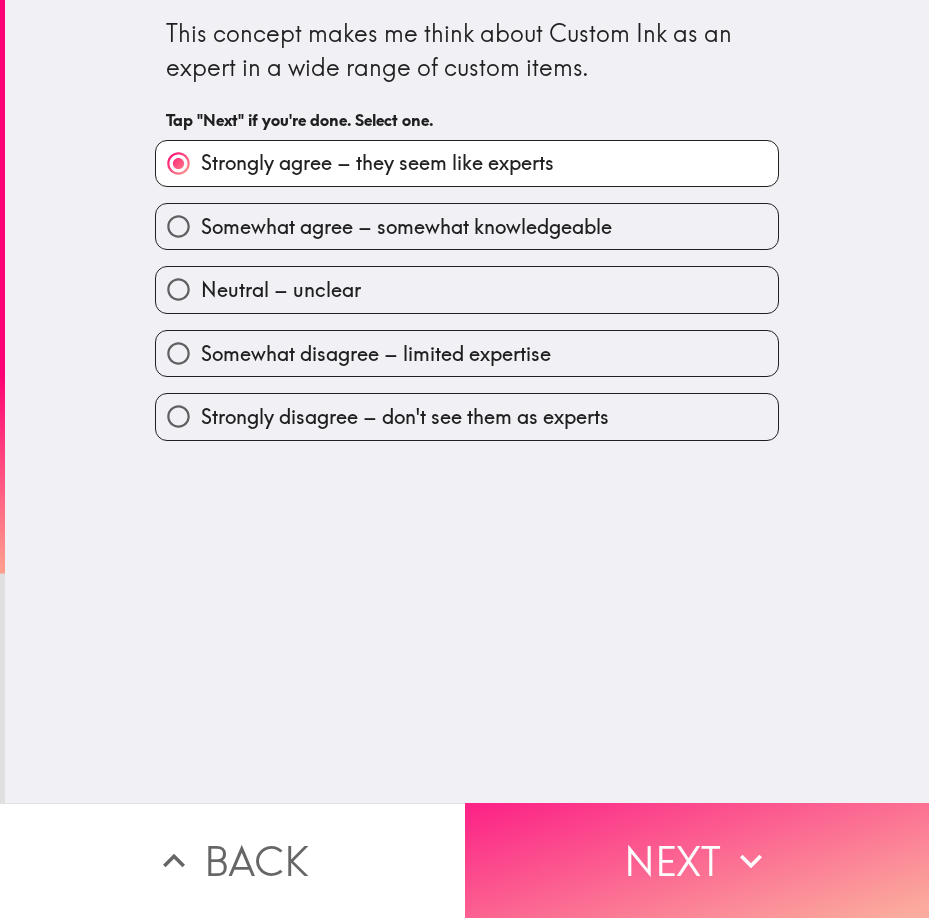click on "Next" at bounding box center [697, 860] 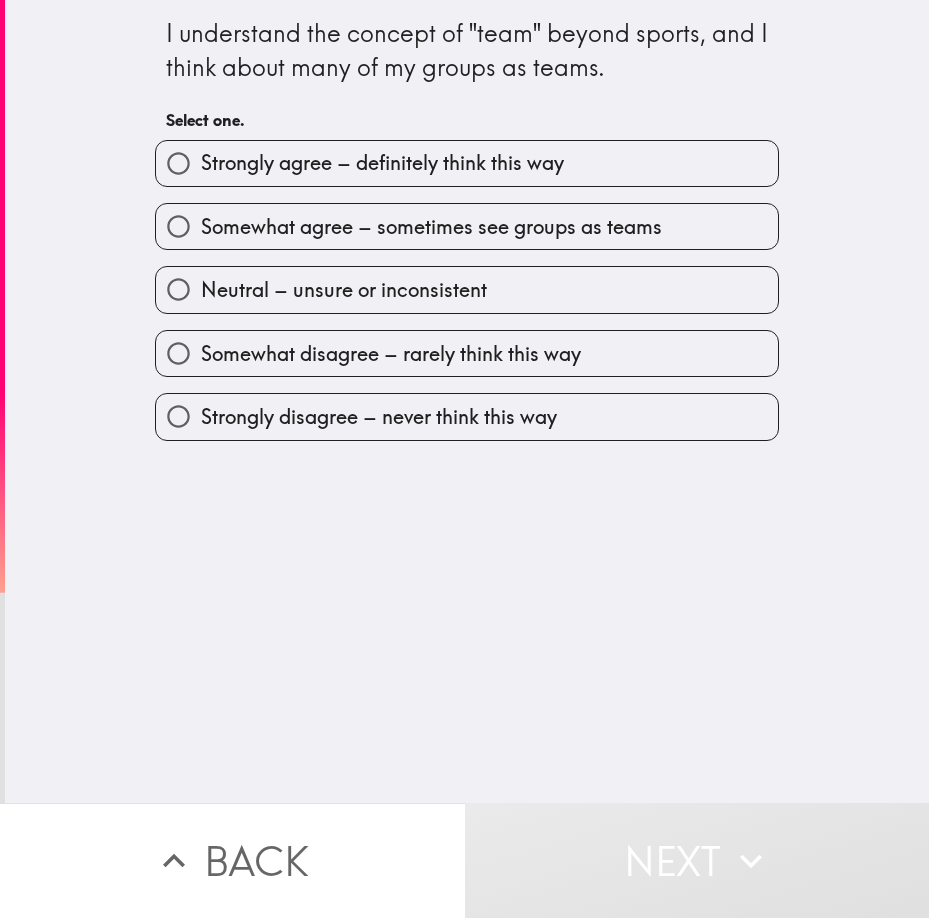 click on "Strongly agree – definitely think this way" at bounding box center (467, 163) 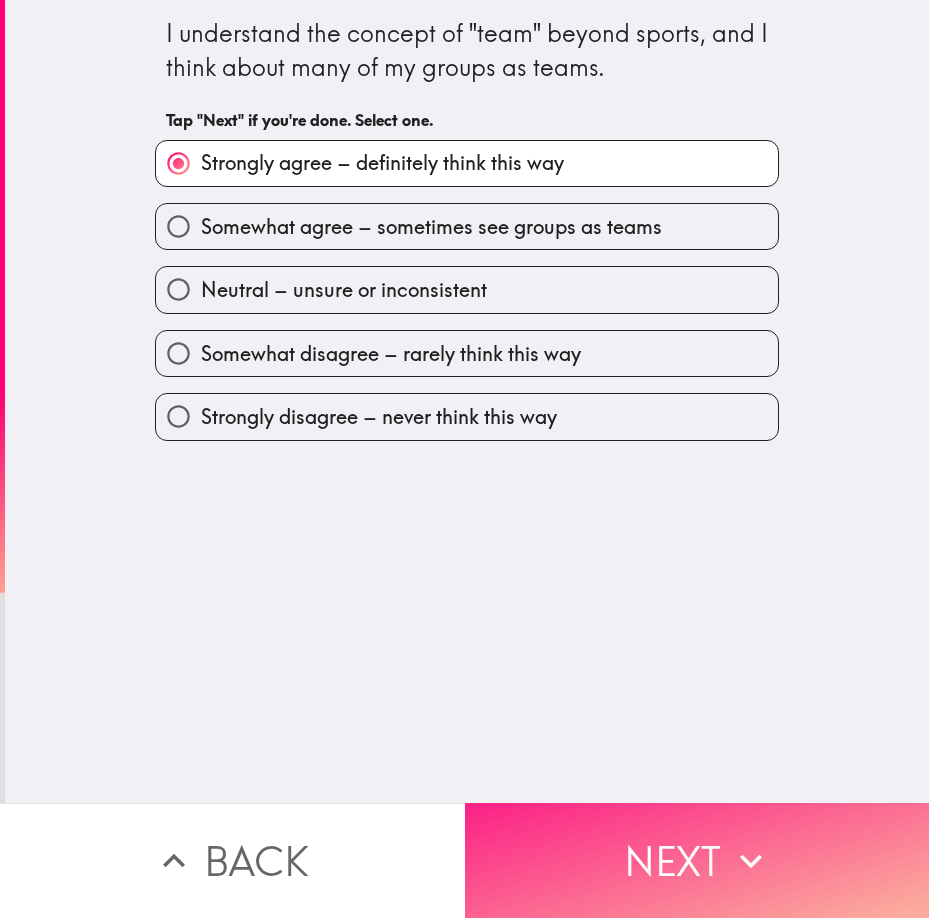 click on "Next" at bounding box center [697, 860] 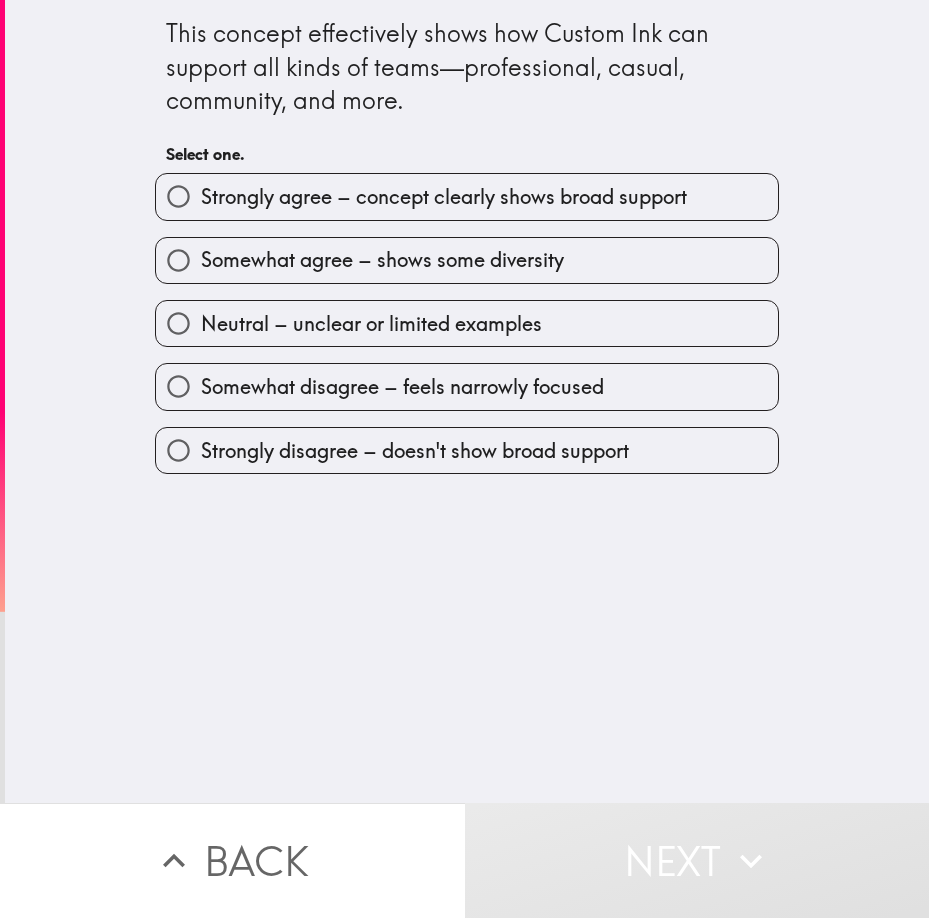 click on "Strongly agree – concept clearly shows broad support" at bounding box center [444, 197] 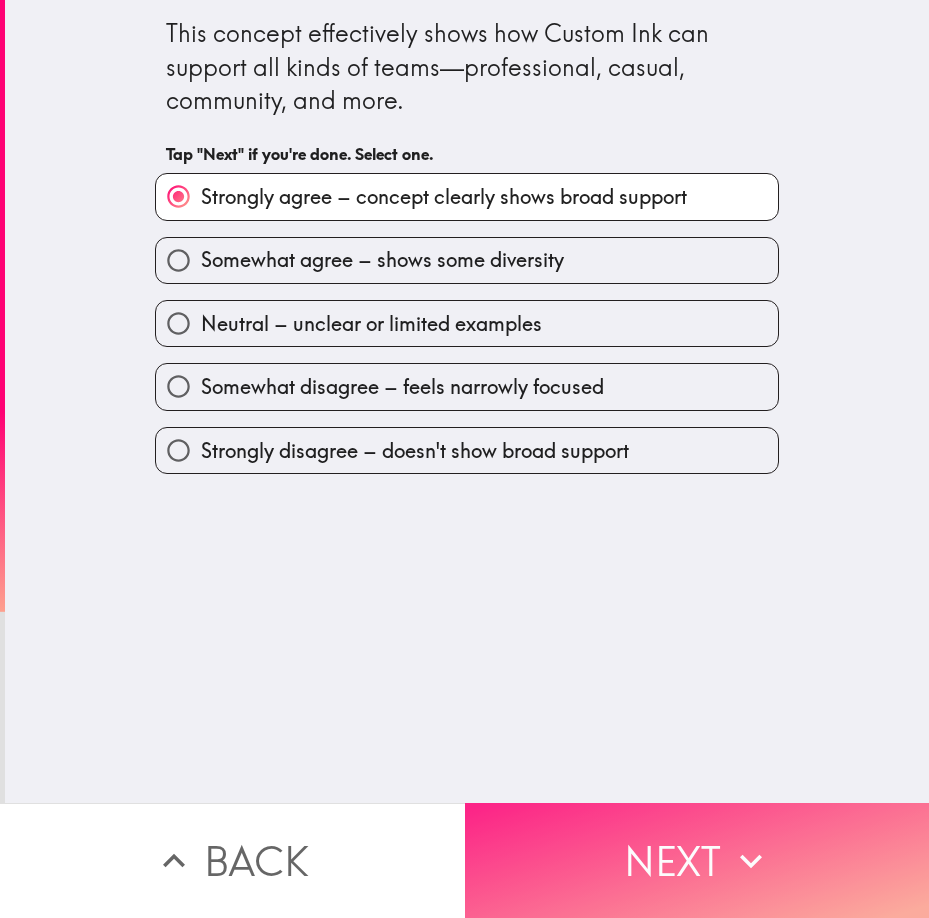 click on "Next" at bounding box center [697, 860] 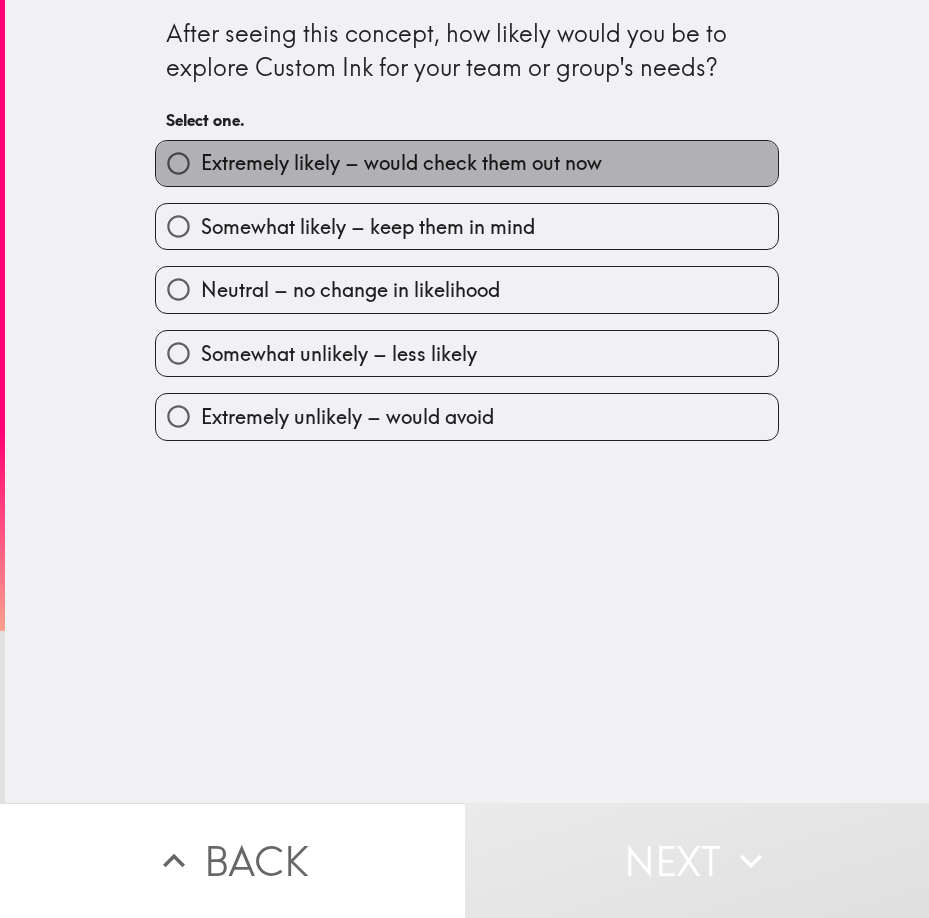 click on "Extremely likely – would check them out now" at bounding box center [401, 163] 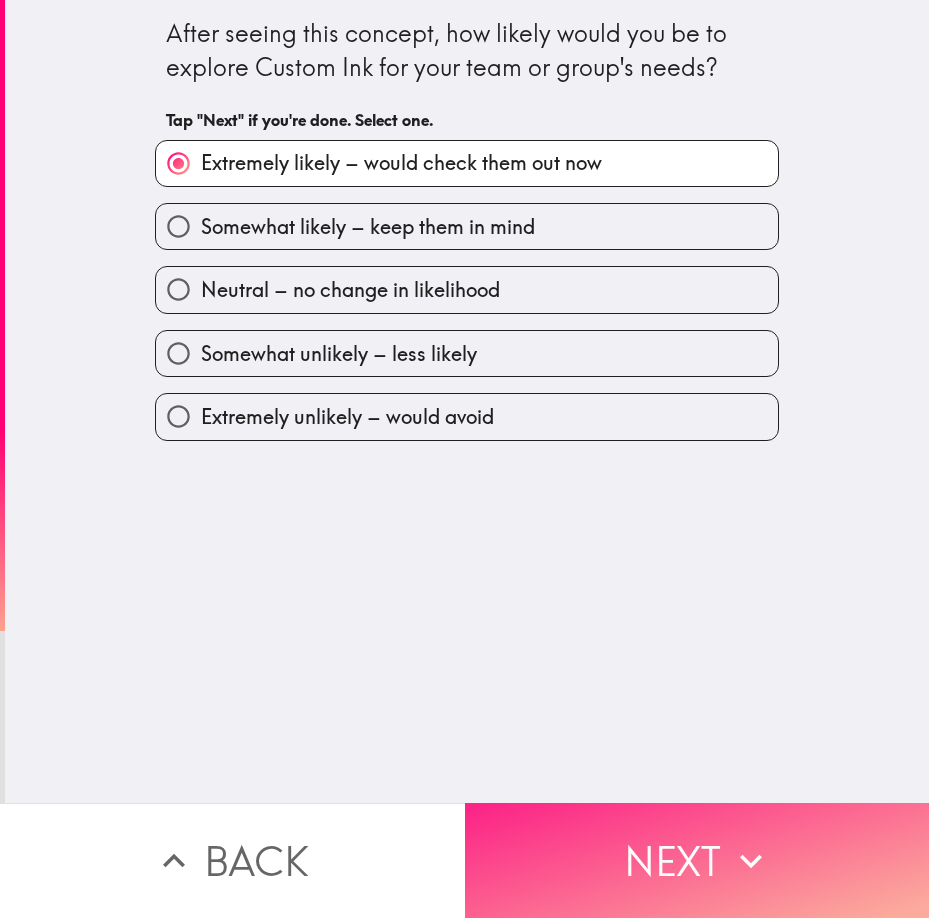 click on "Next" at bounding box center (697, 860) 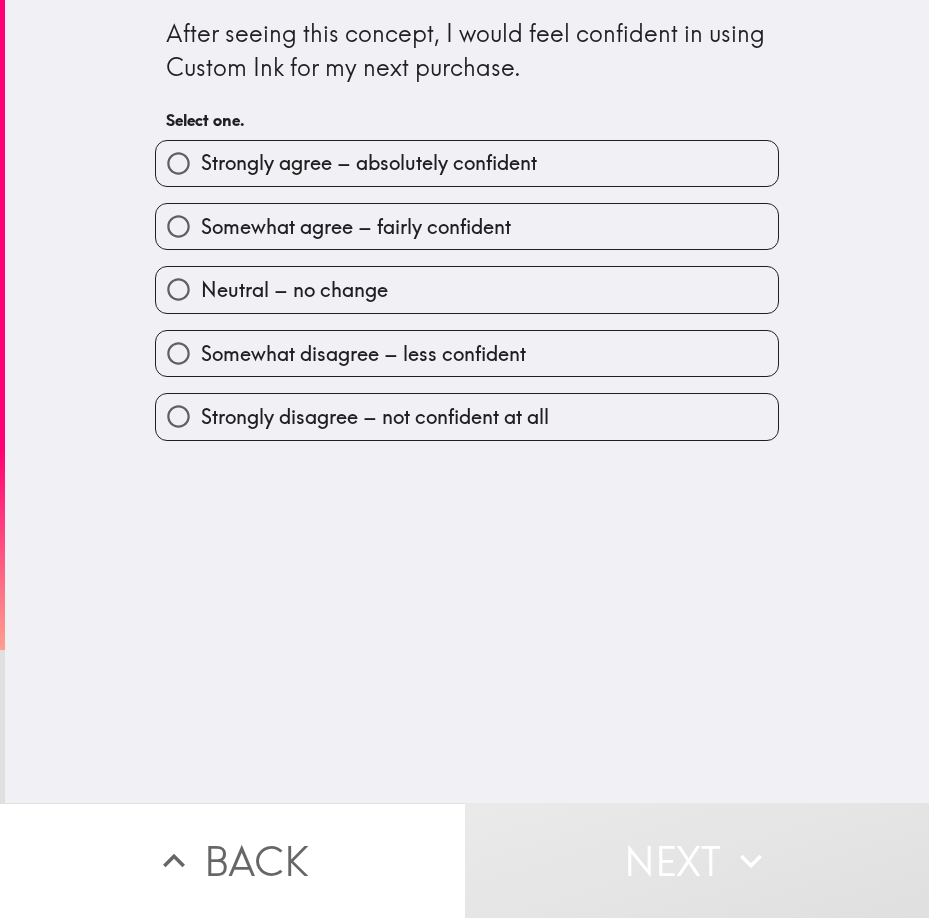 click on "Strongly agree – absolutely confident" at bounding box center (369, 163) 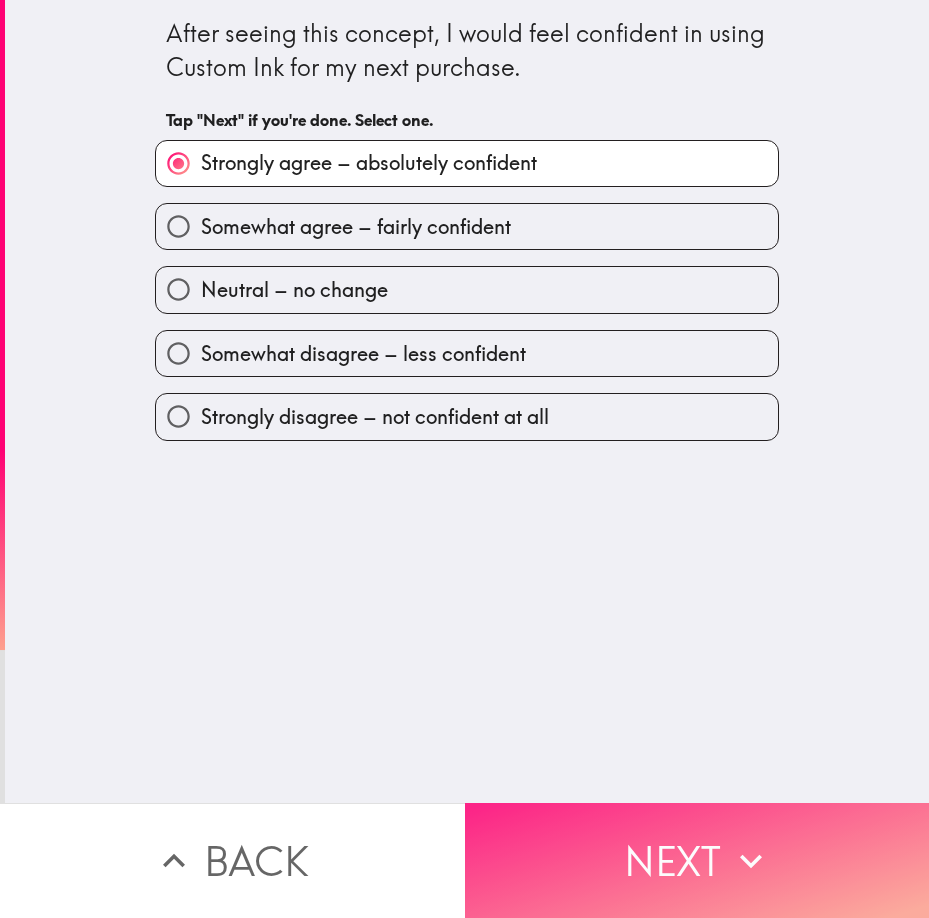 click on "Next" at bounding box center [697, 860] 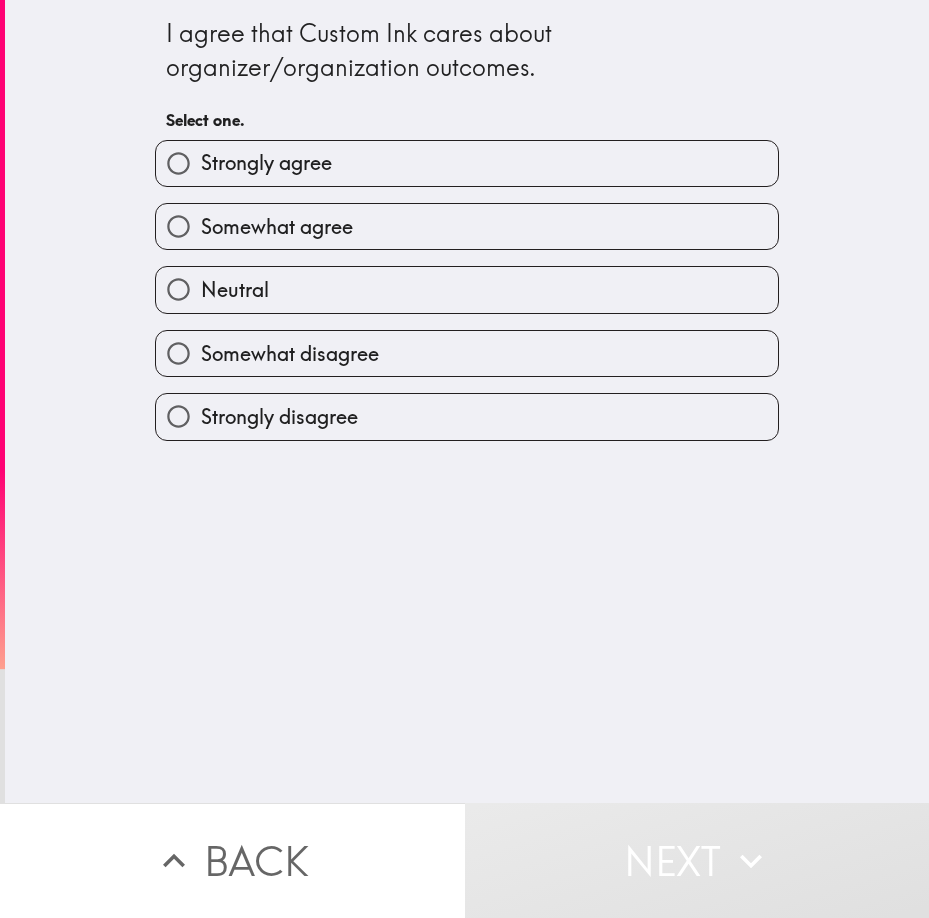click on "Strongly agree" at bounding box center (467, 163) 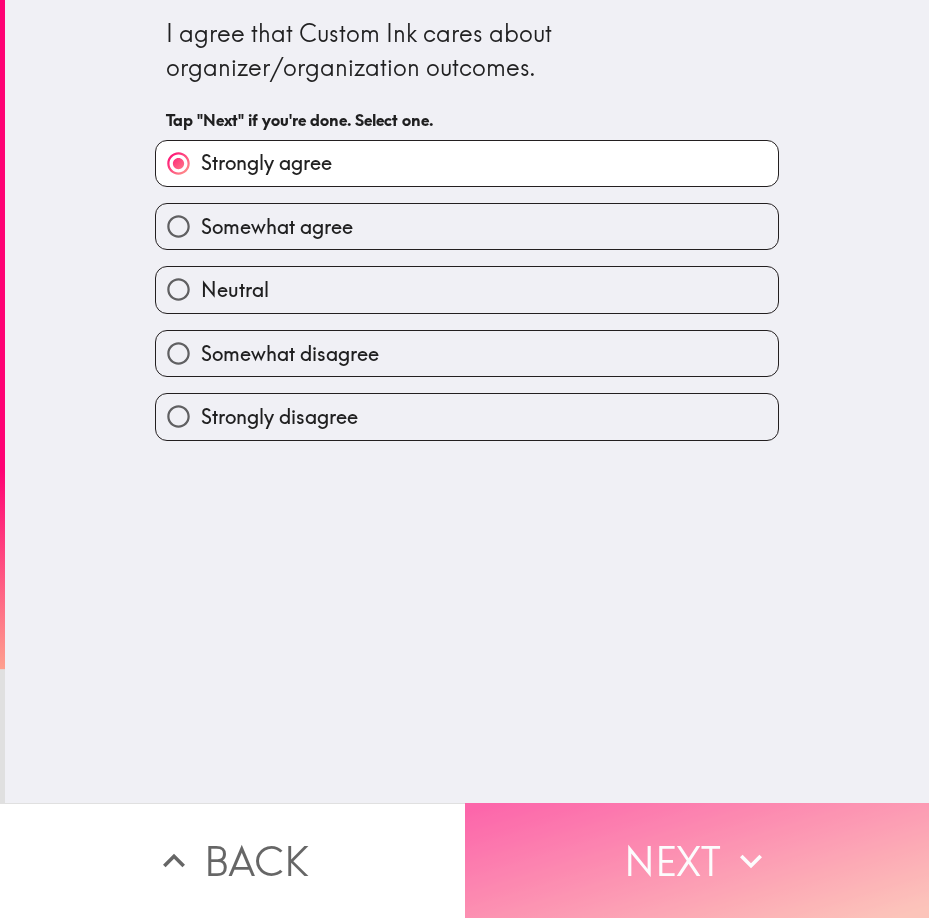 click on "Next" at bounding box center [697, 860] 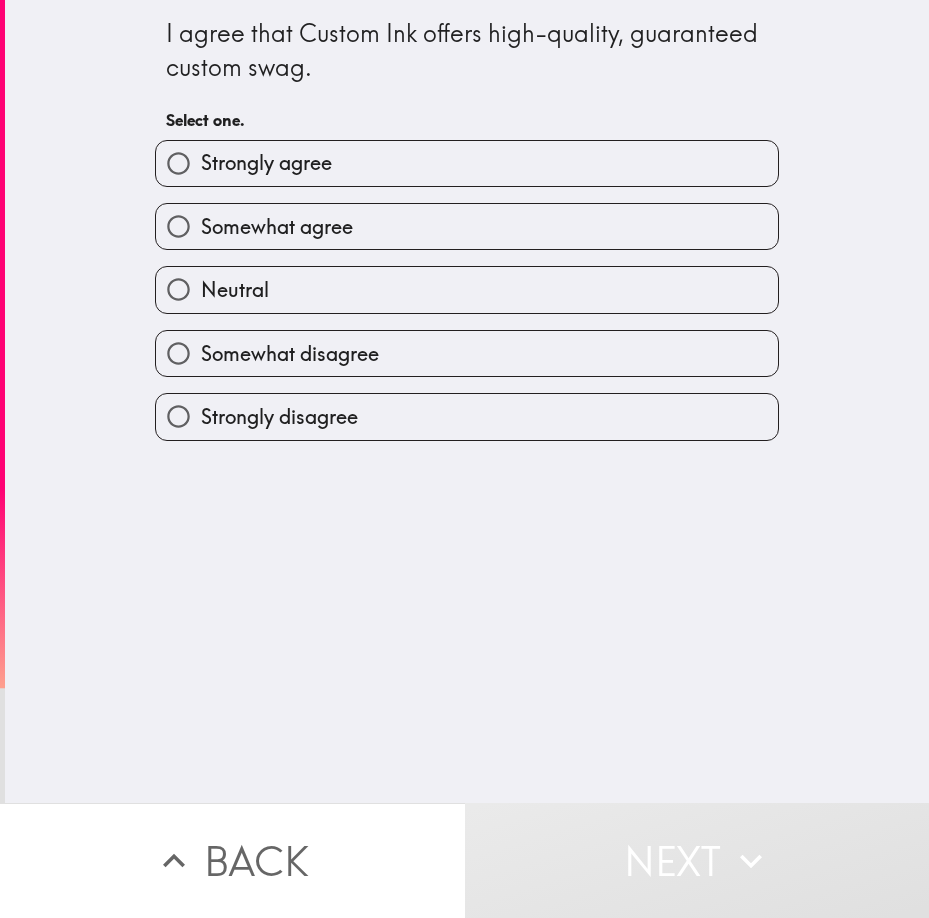 click on "Strongly agree" at bounding box center (266, 163) 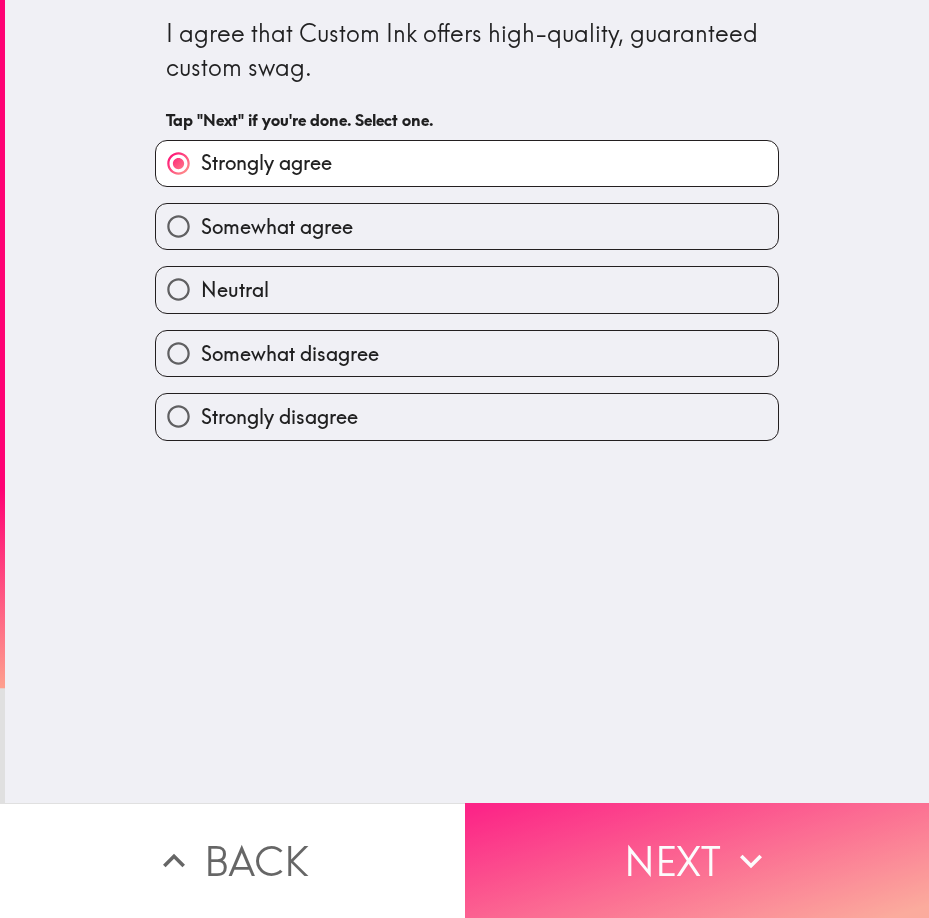 click on "Next" at bounding box center (697, 860) 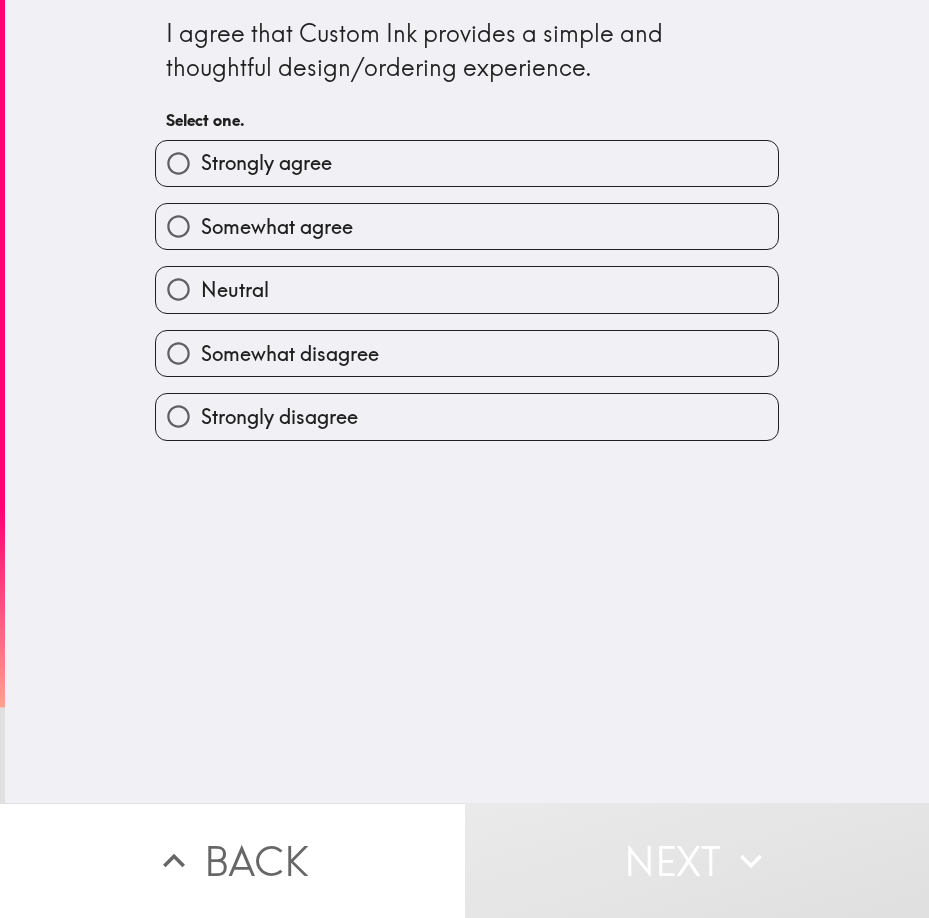 click on "Strongly agree" at bounding box center [467, 163] 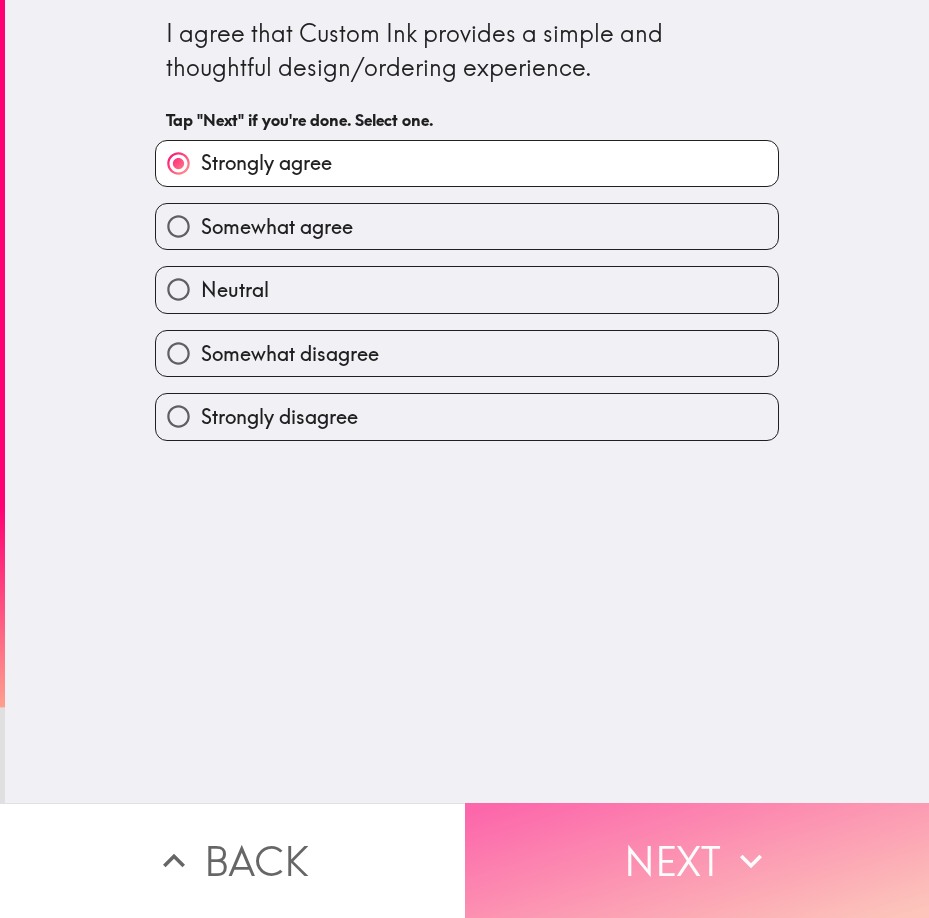 click on "Next" at bounding box center (697, 860) 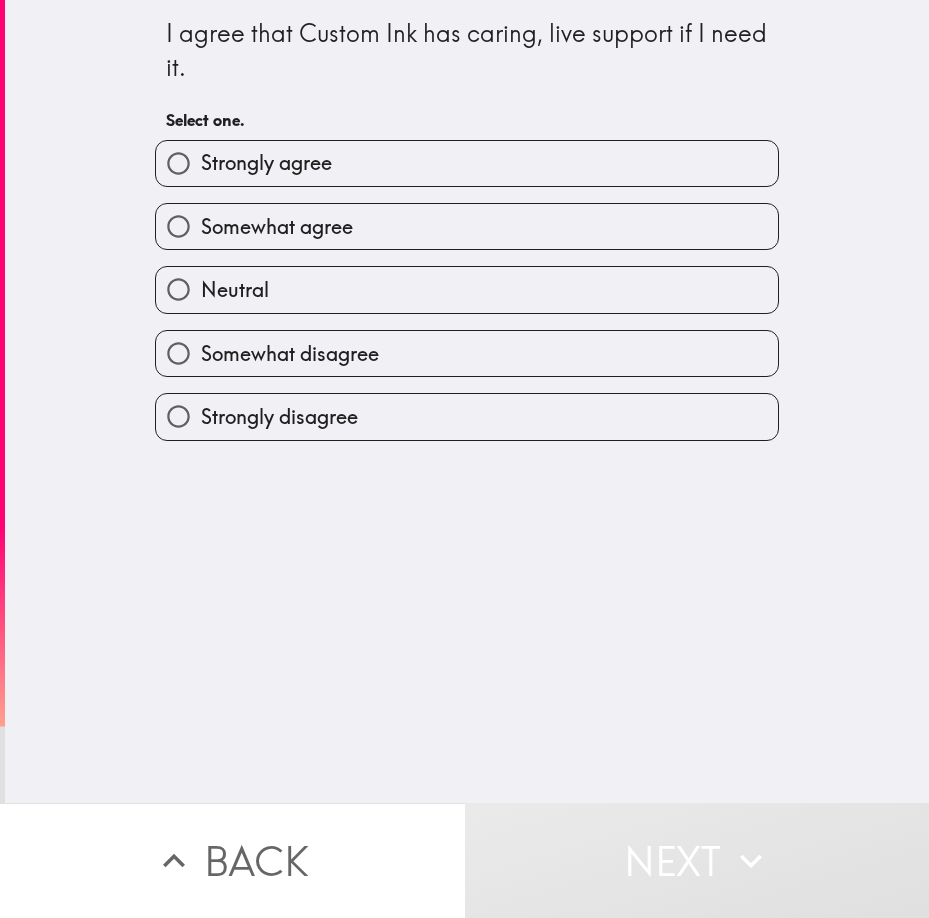 click on "Strongly agree" at bounding box center [467, 163] 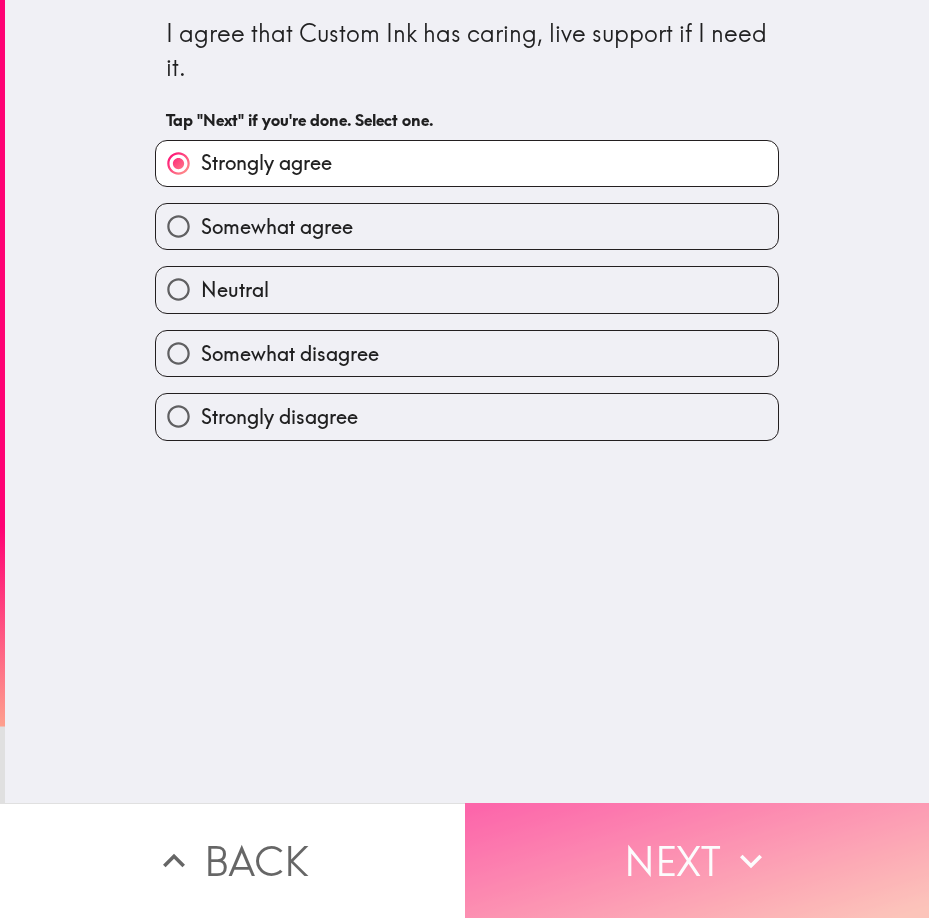 click on "Next" at bounding box center (697, 860) 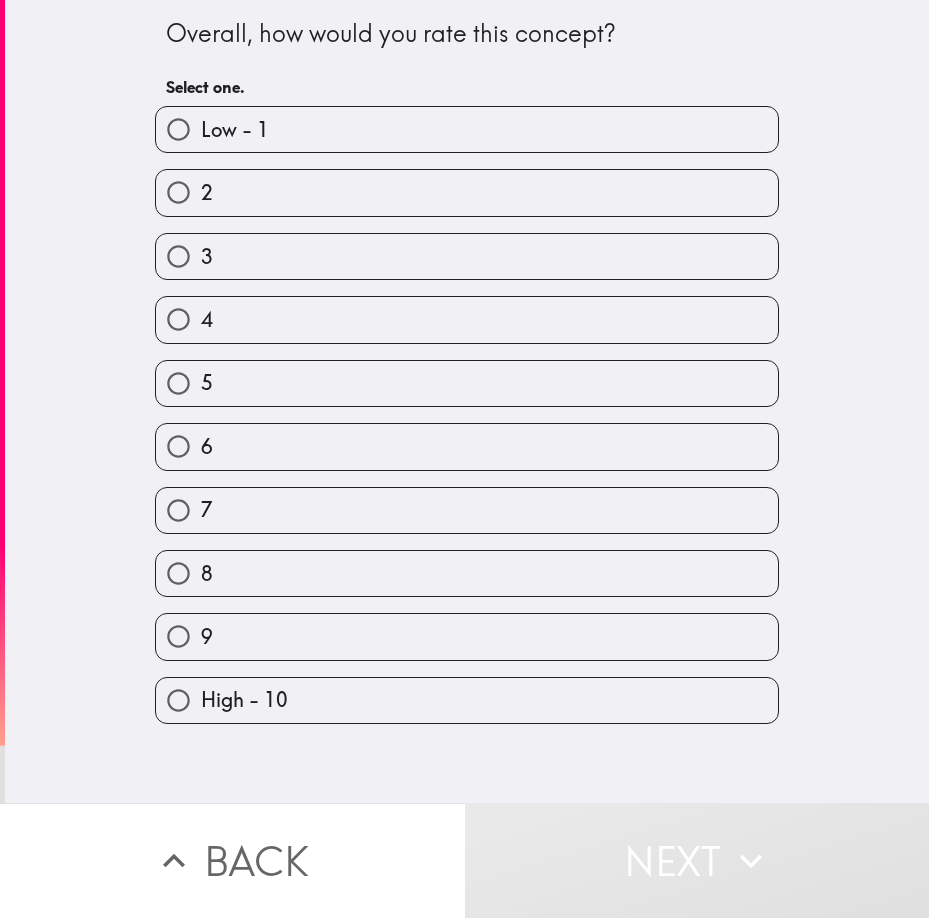 click on "High - 10" at bounding box center [467, 700] 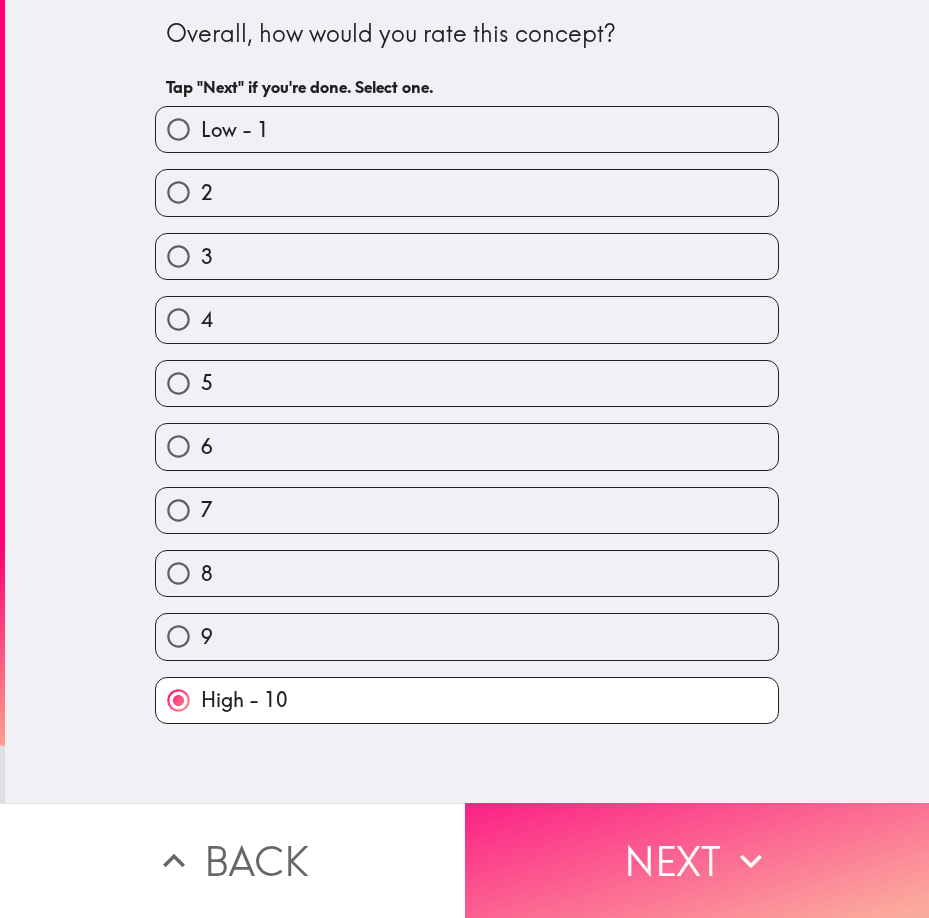 click on "Next" at bounding box center [697, 860] 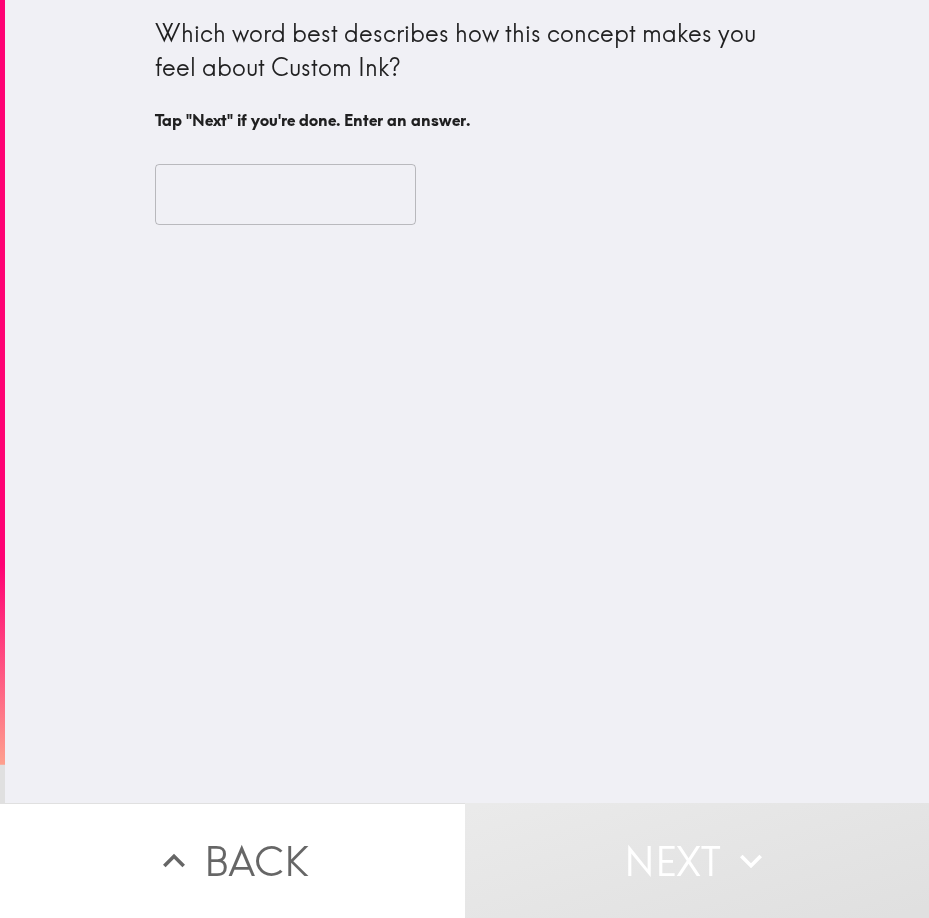 click at bounding box center (285, 195) 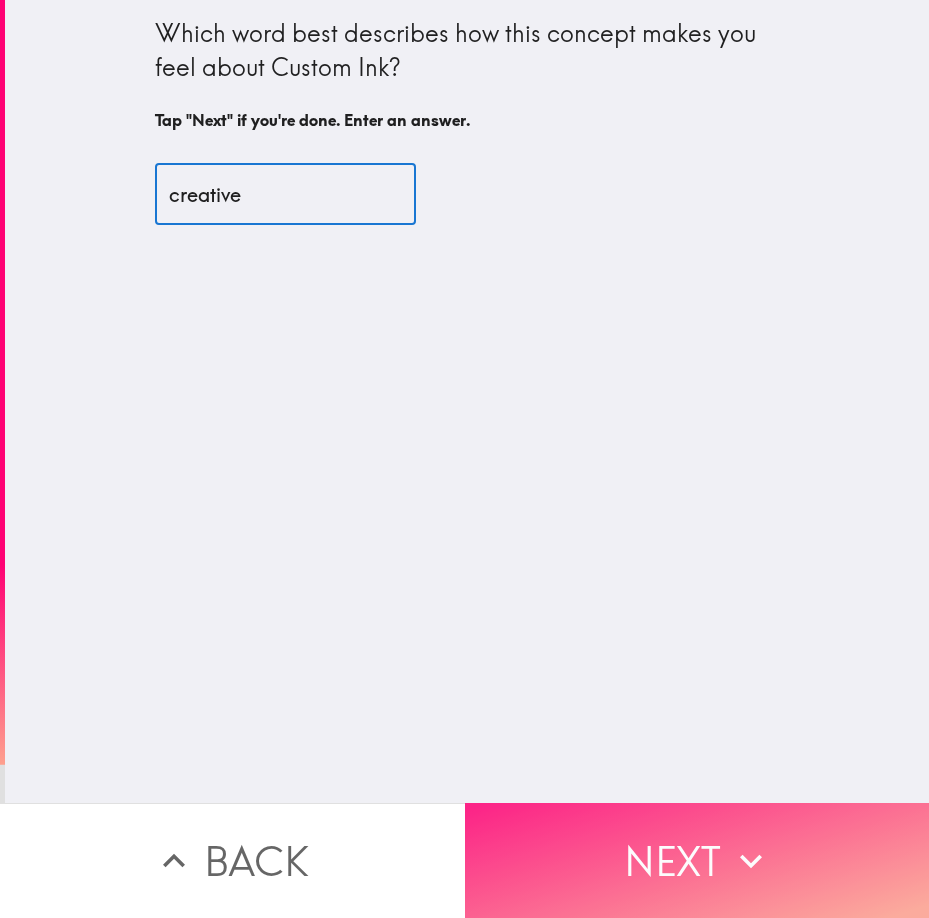 type on "creative" 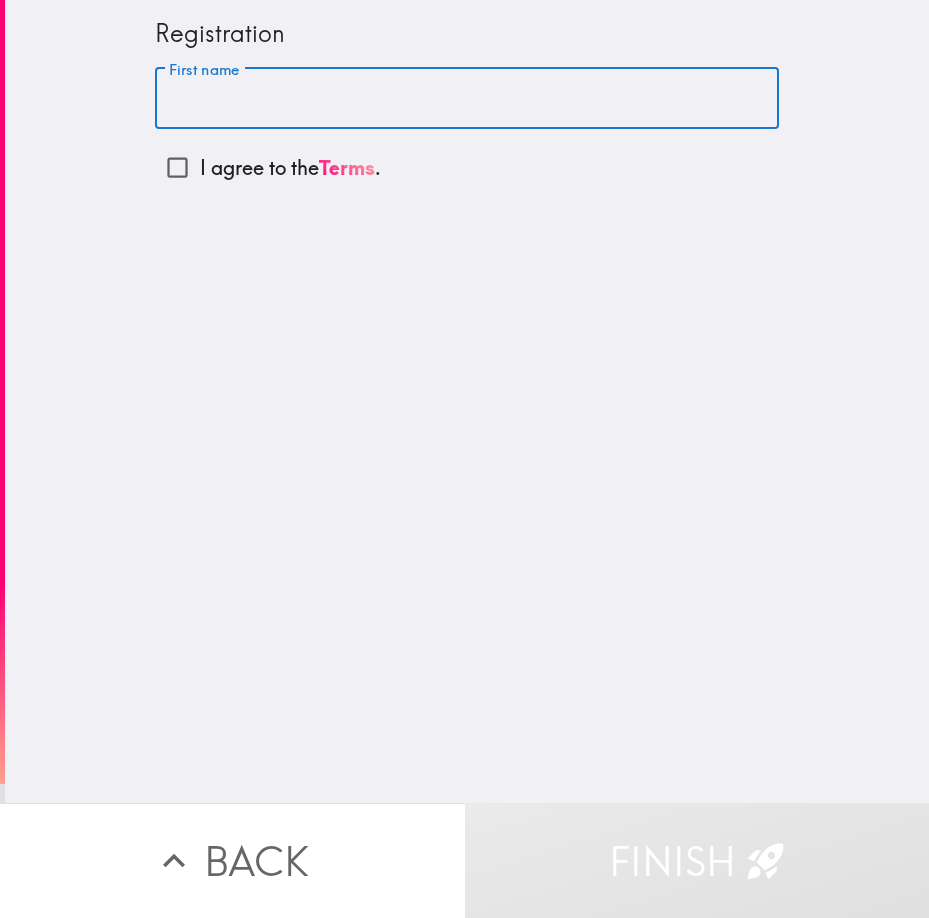 click on "First name" at bounding box center [467, 99] 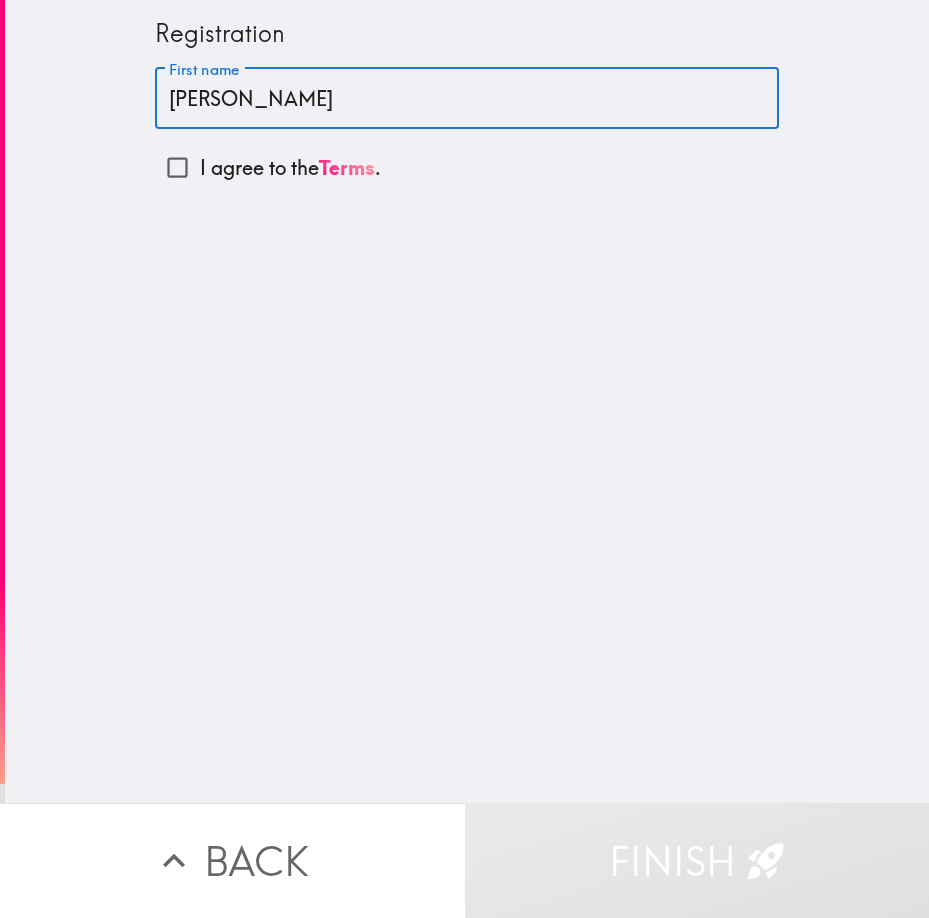 type on "[PERSON_NAME]" 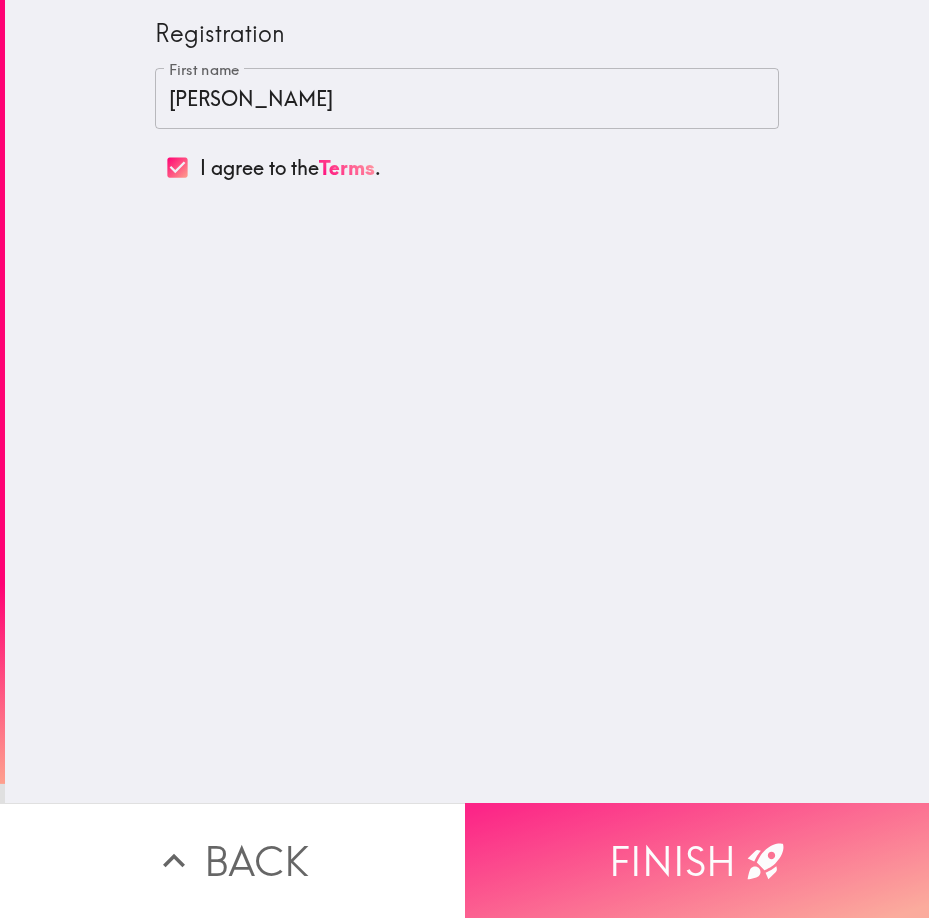 click on "Finish" at bounding box center (697, 860) 